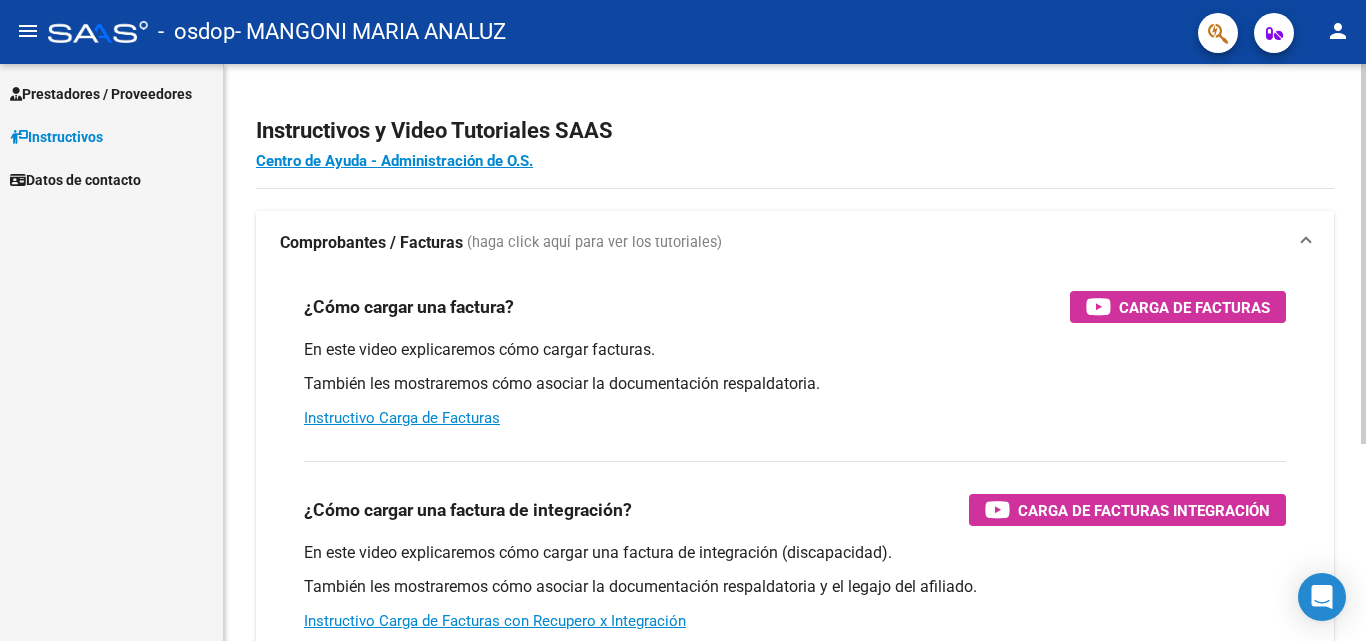 scroll, scrollTop: 0, scrollLeft: 0, axis: both 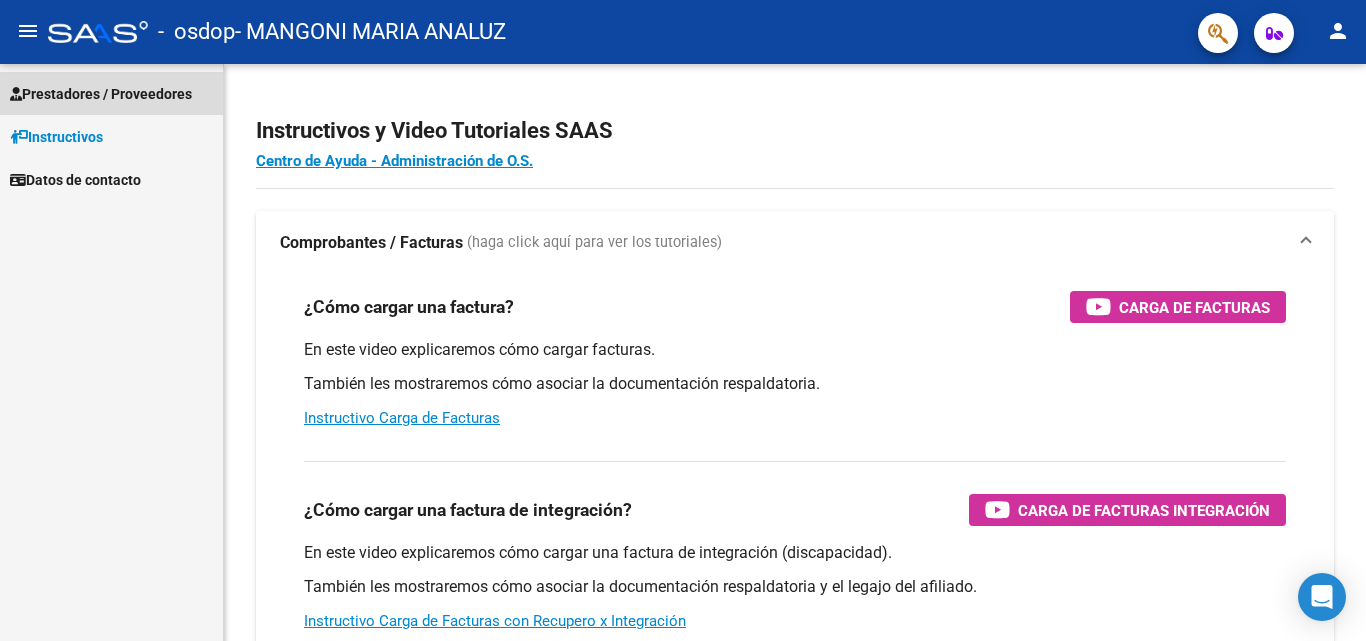 click on "Prestadores / Proveedores" at bounding box center [101, 94] 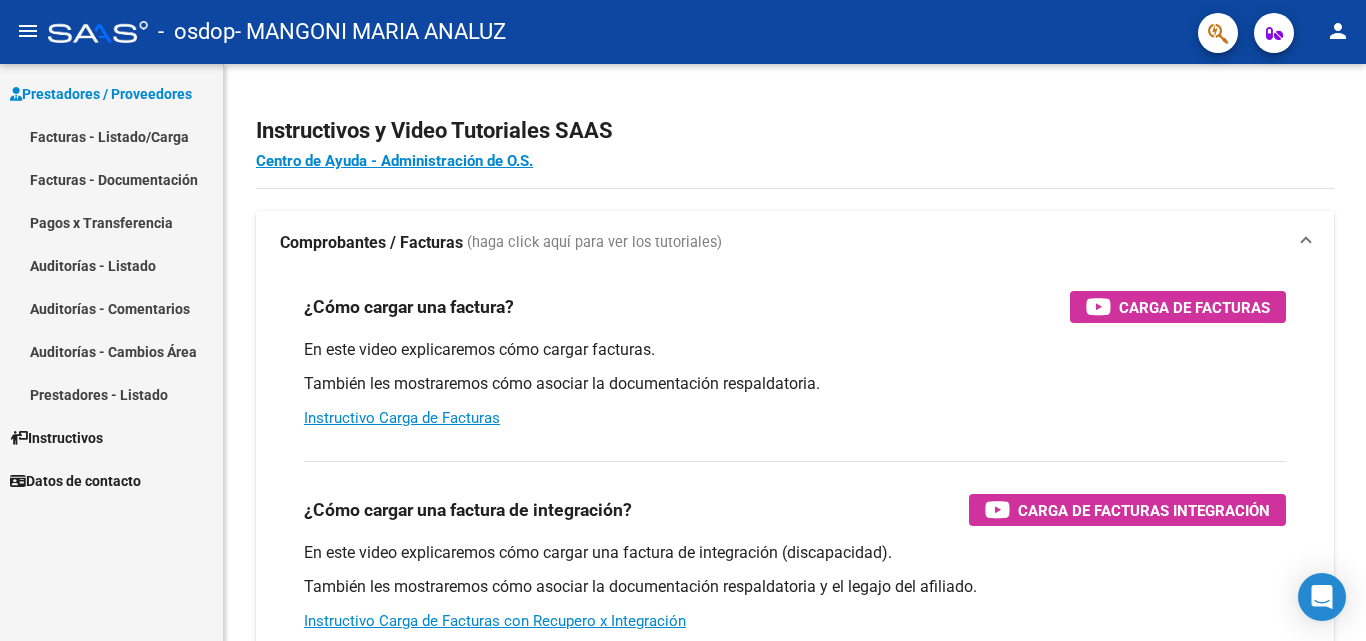 click on "Facturas - Listado/Carga" at bounding box center (111, 136) 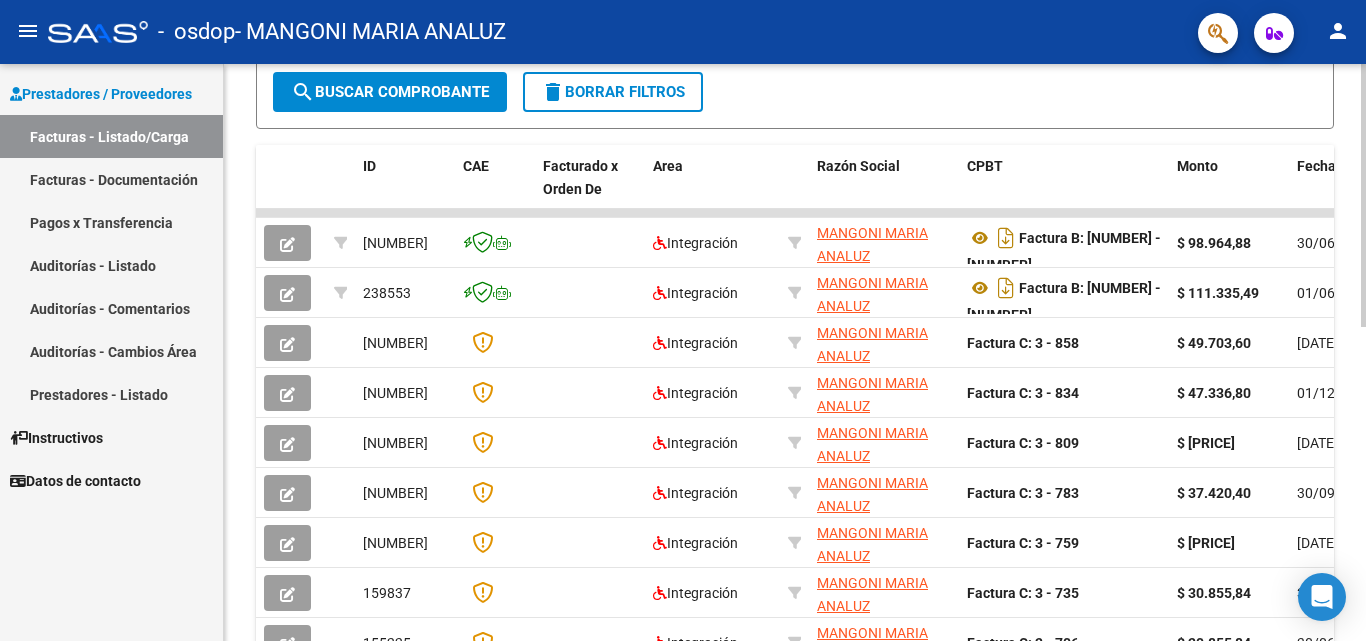 scroll, scrollTop: 479, scrollLeft: 0, axis: vertical 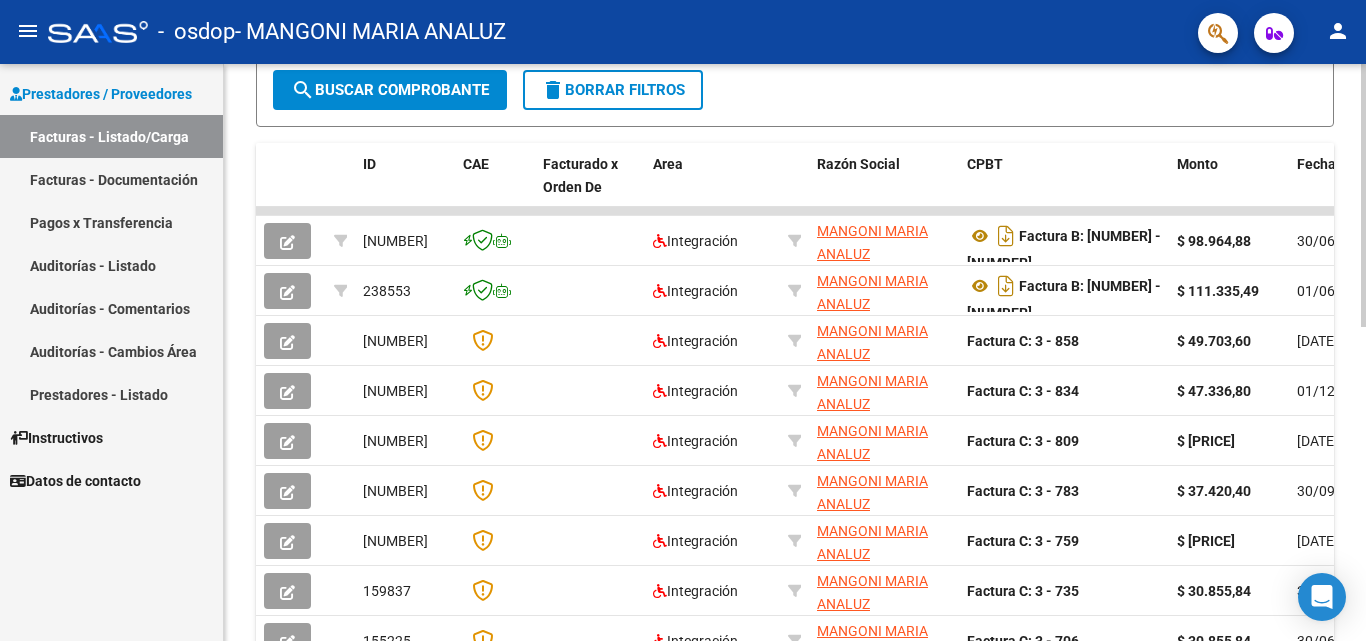 click 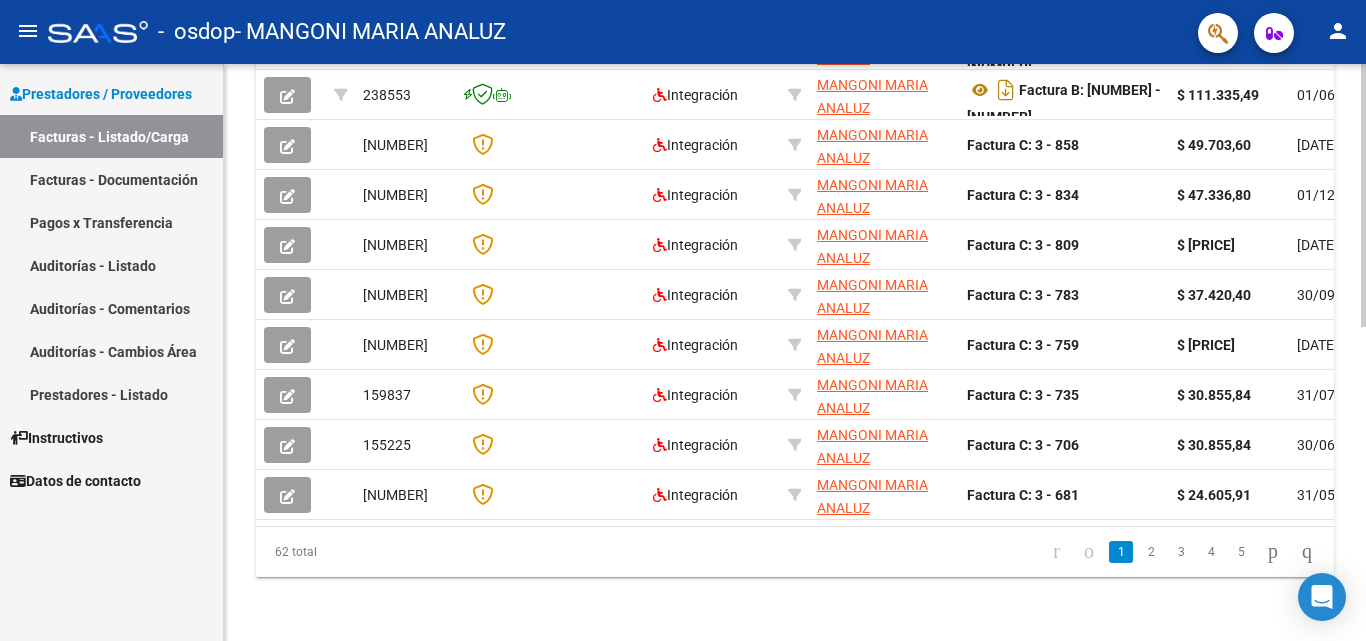 click 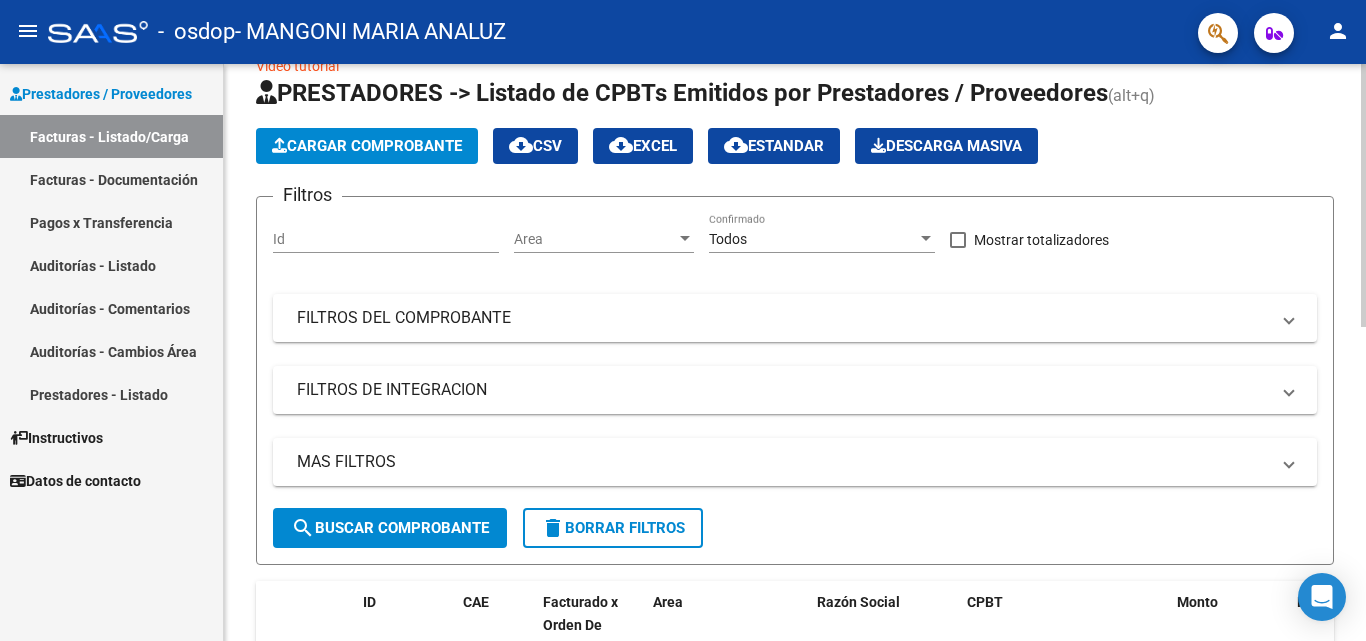 scroll, scrollTop: 27, scrollLeft: 0, axis: vertical 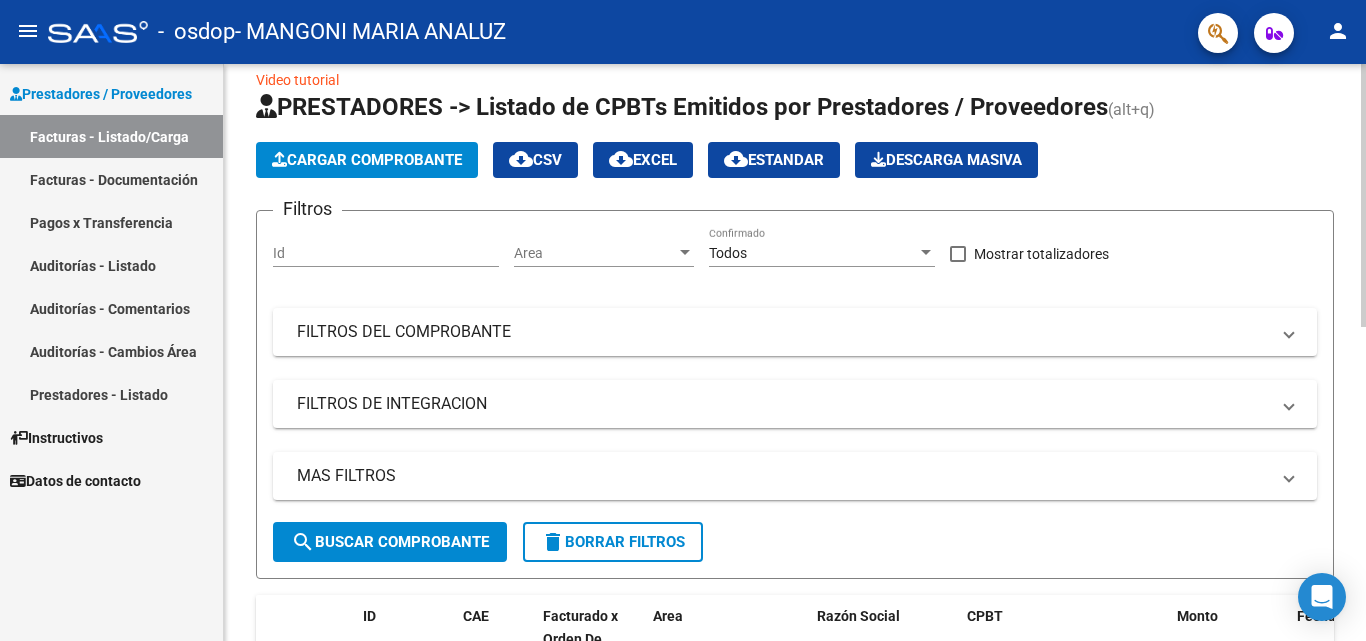 click 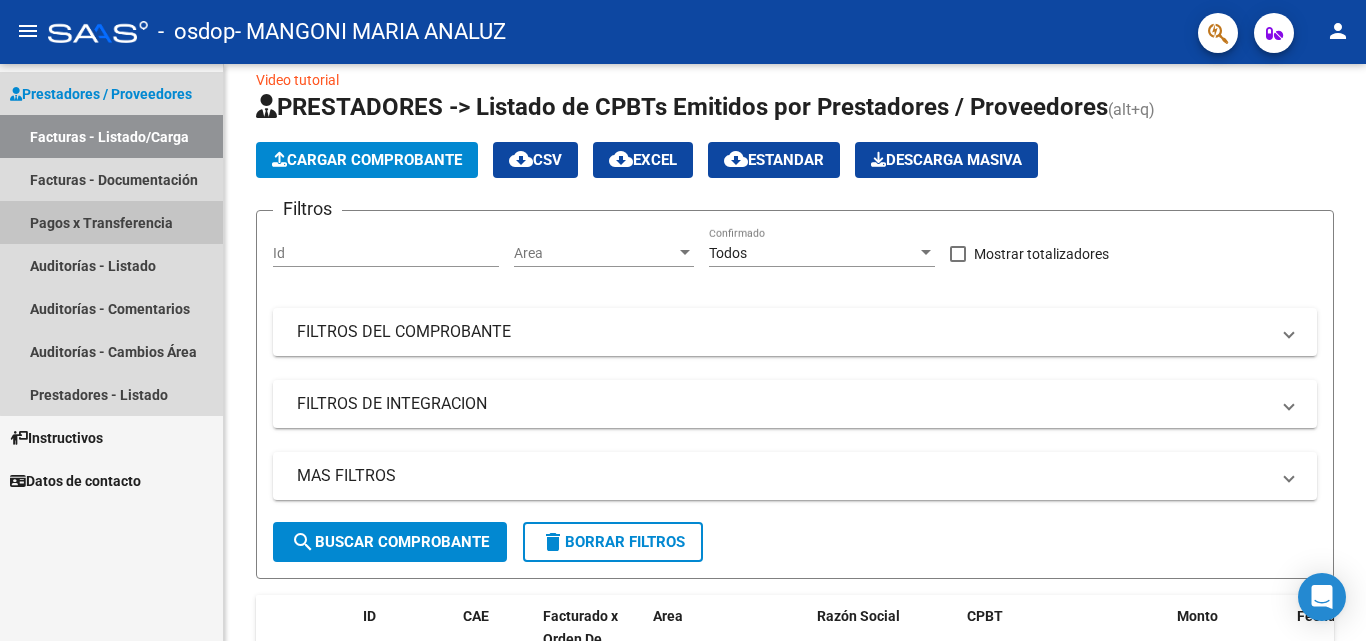 click on "Pagos x Transferencia" at bounding box center [111, 222] 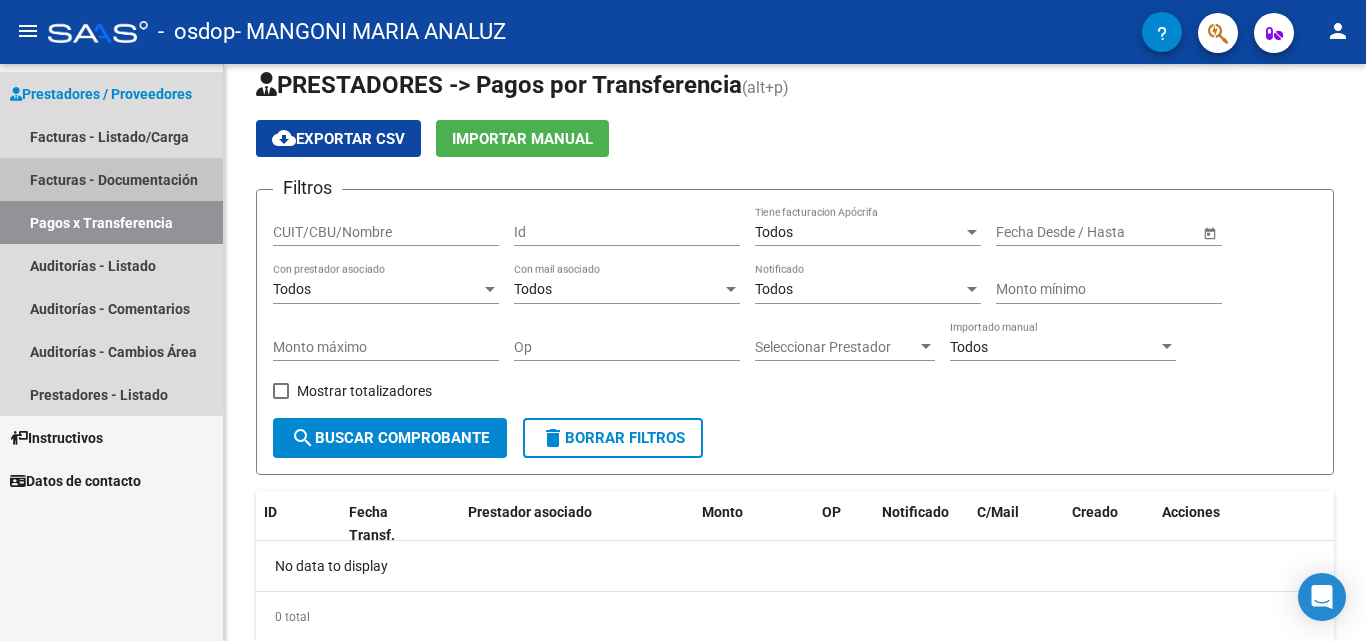 click on "Facturas - Documentación" at bounding box center [111, 179] 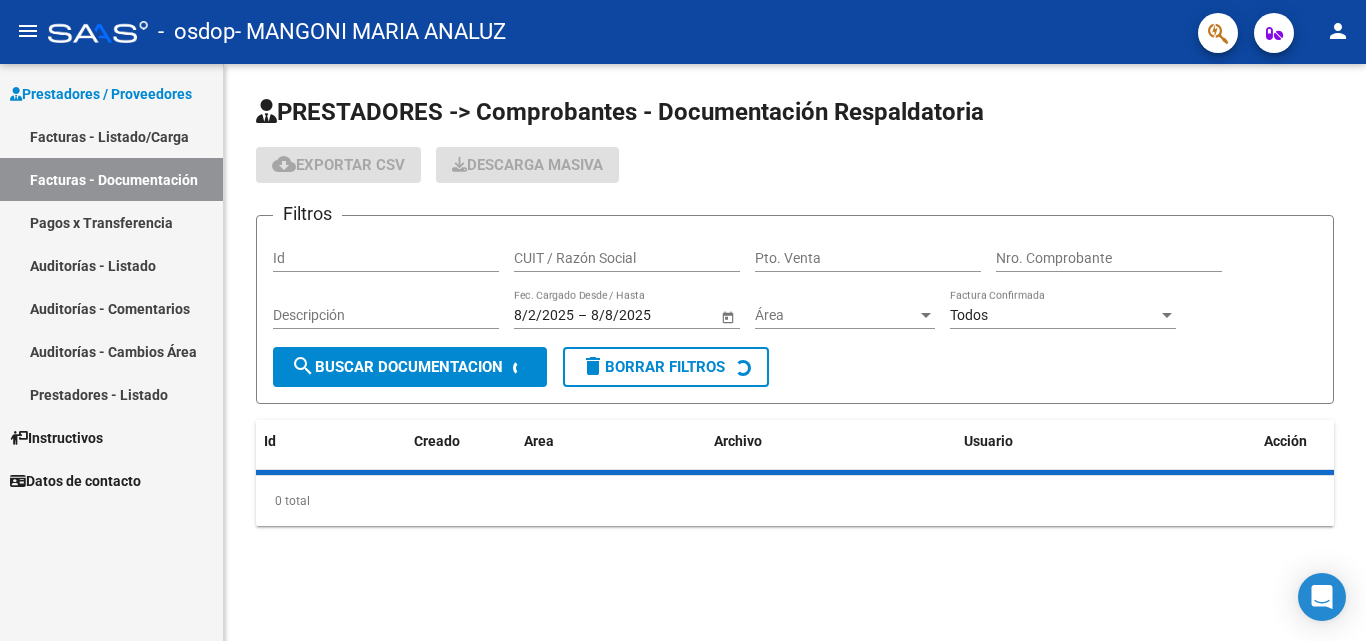 scroll, scrollTop: 0, scrollLeft: 0, axis: both 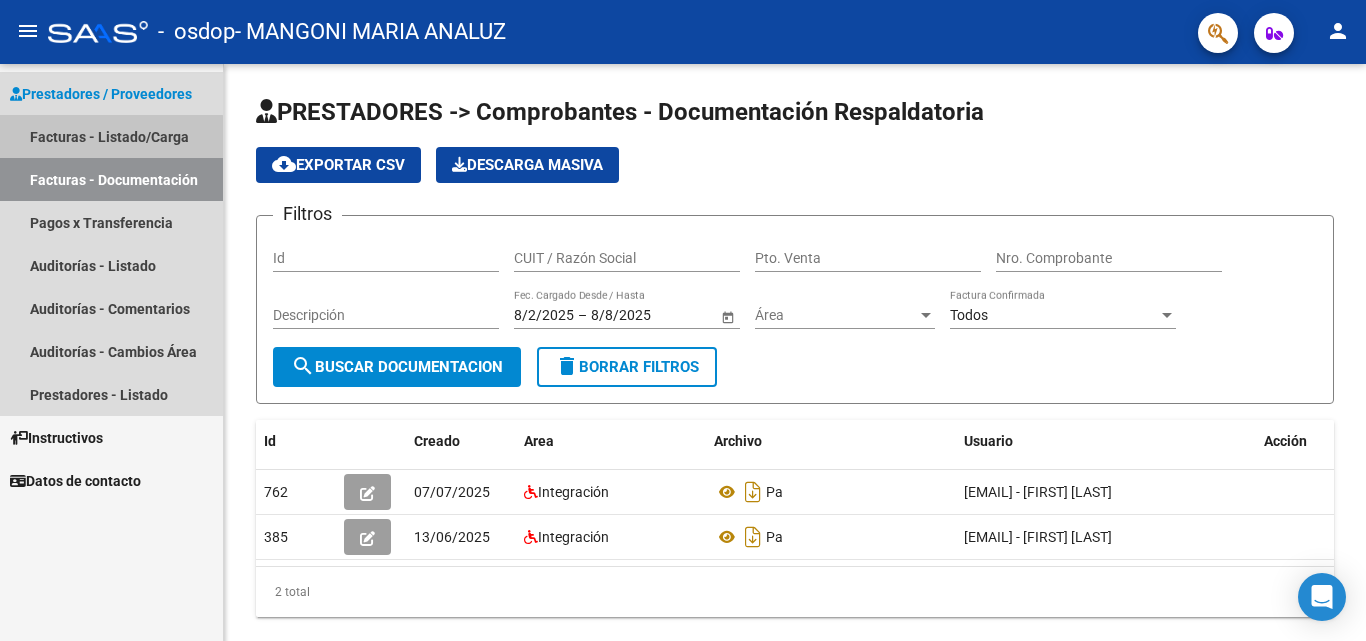 click on "Facturas - Listado/Carga" at bounding box center [111, 136] 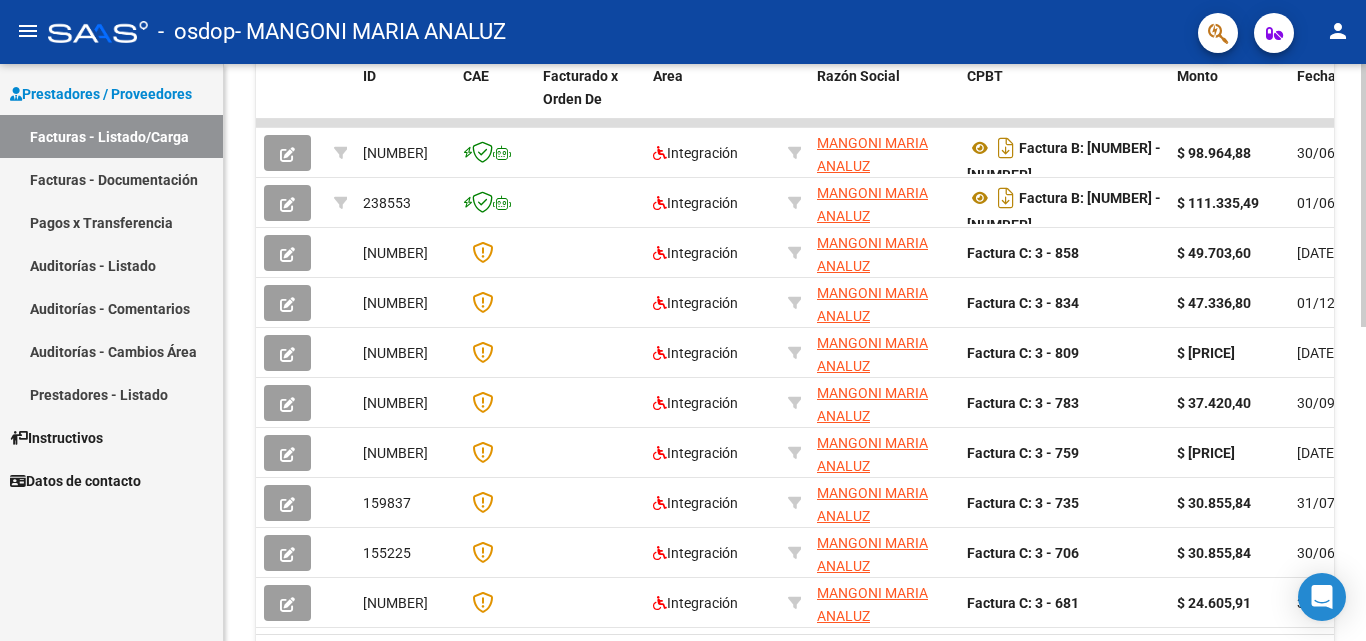 scroll, scrollTop: 0, scrollLeft: 0, axis: both 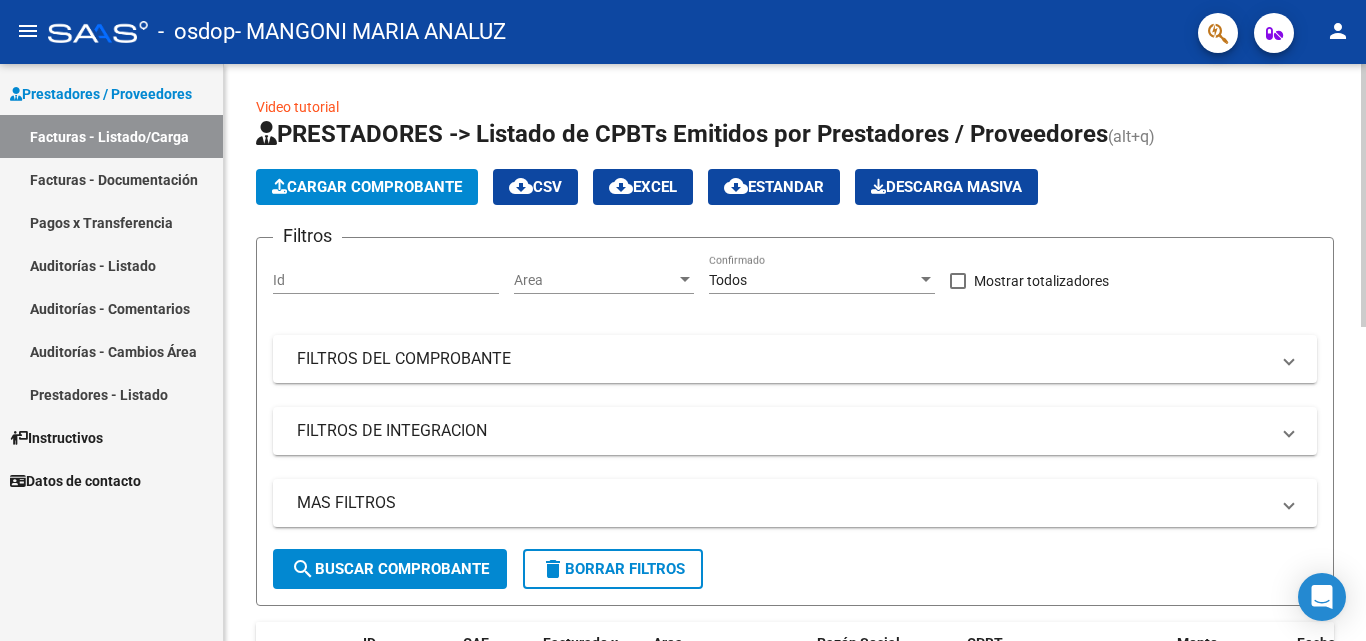 click 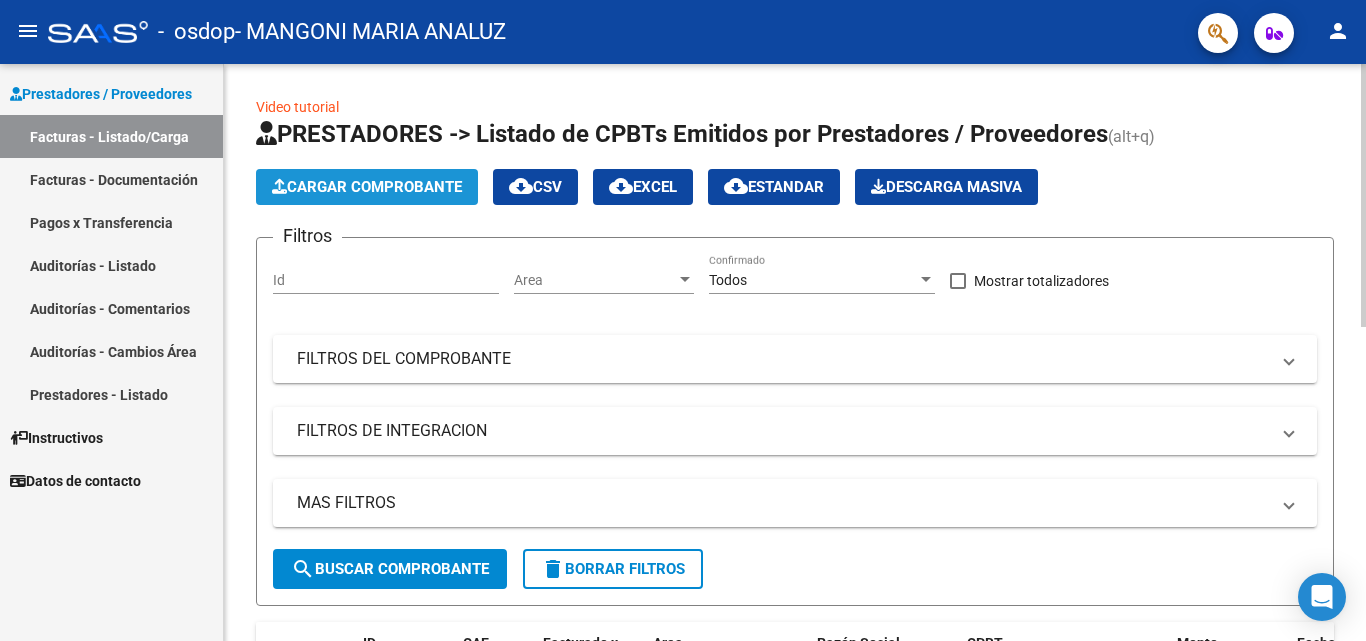 click on "Cargar Comprobante" 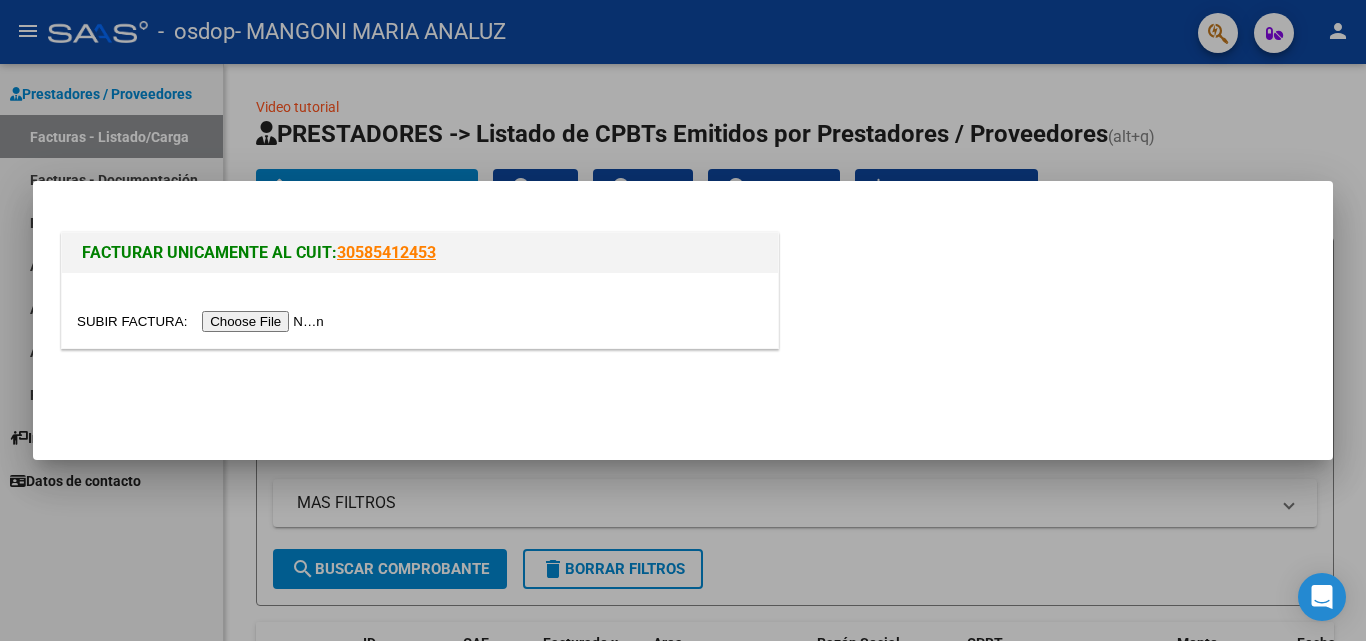 click on "30585412453" at bounding box center [386, 252] 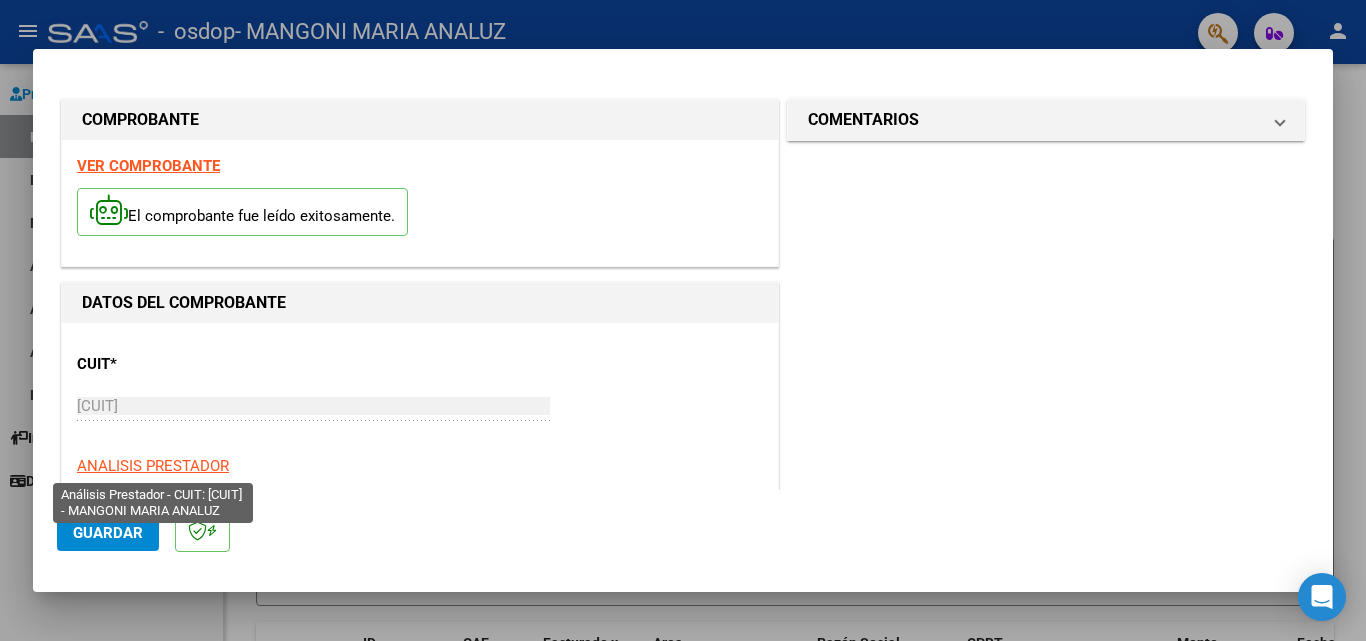 click on "ANALISIS PRESTADOR" at bounding box center [153, 466] 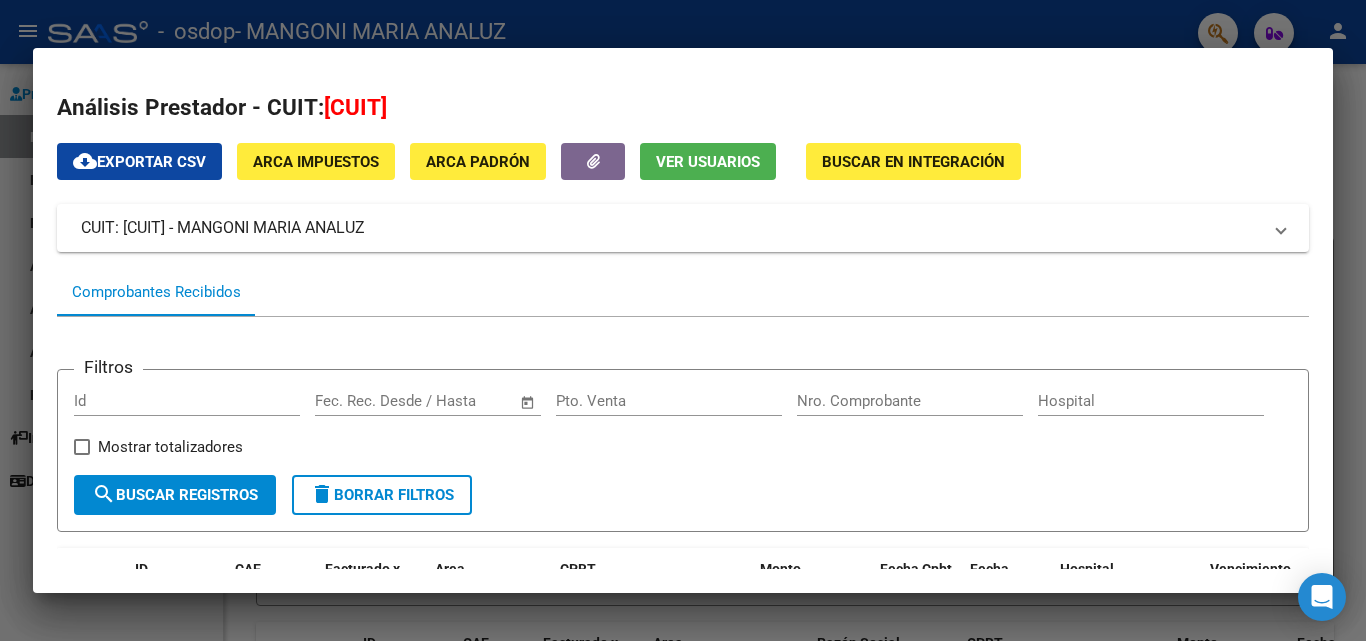 scroll, scrollTop: 434, scrollLeft: 0, axis: vertical 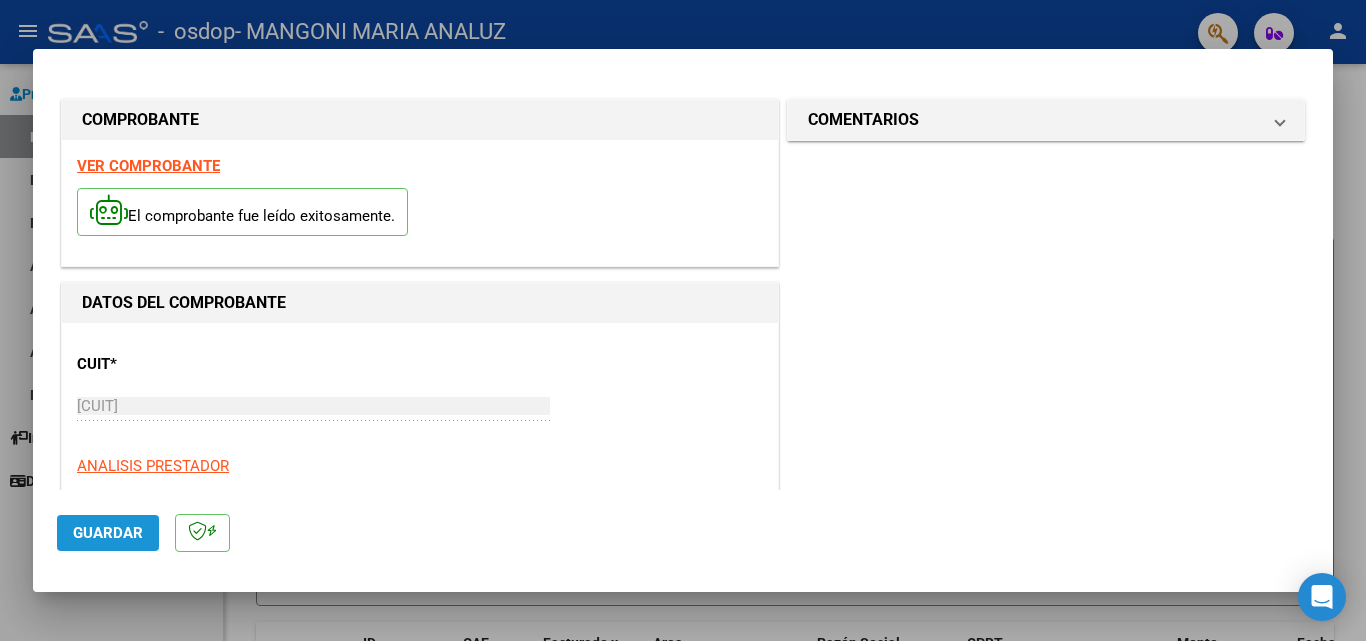 click on "Guardar" 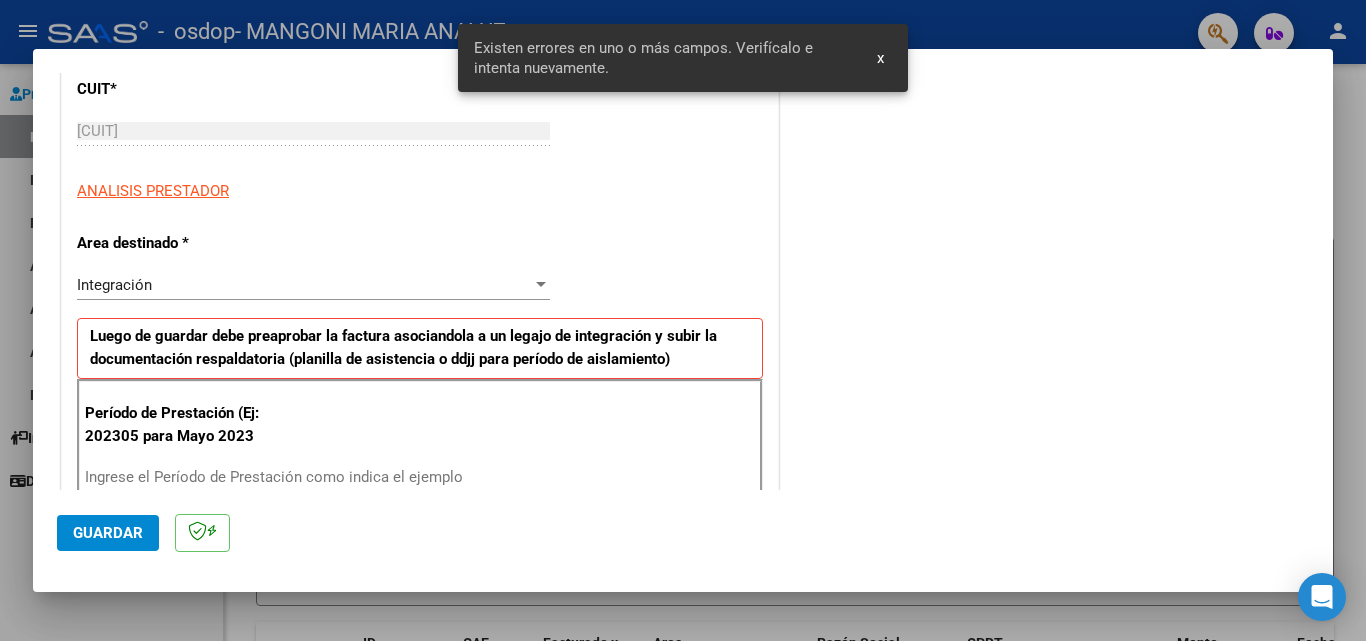 scroll, scrollTop: 451, scrollLeft: 0, axis: vertical 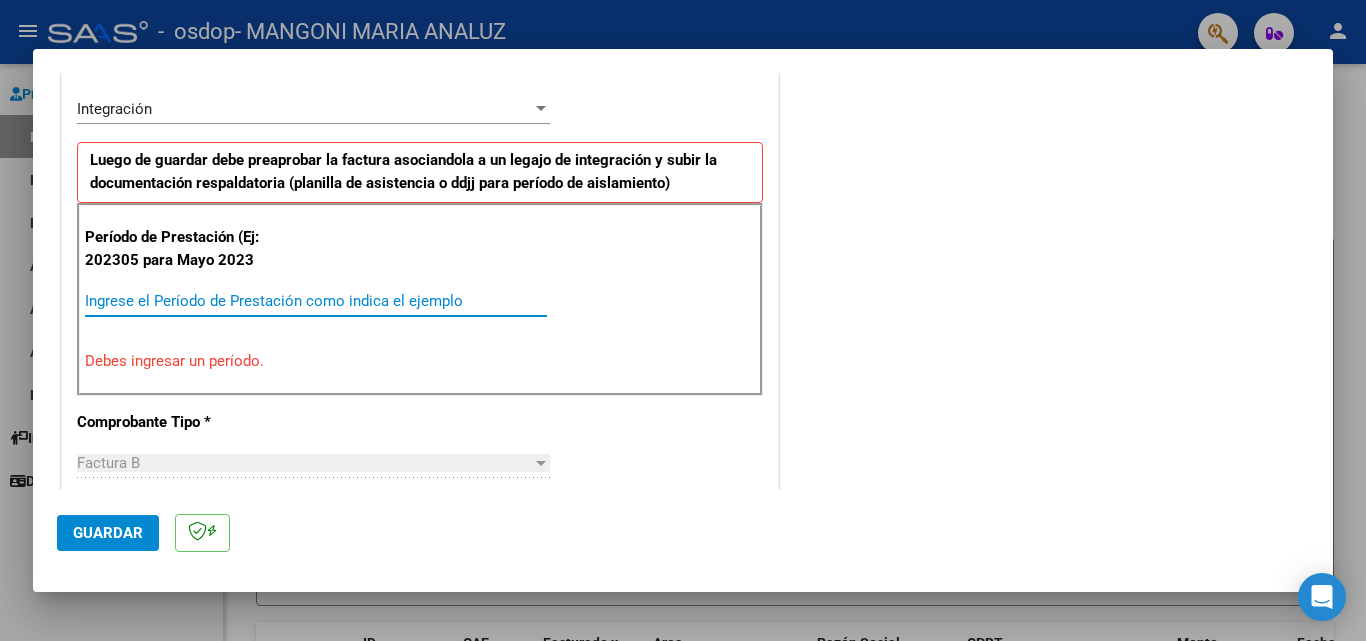 click on "Ingrese el Período de Prestación como indica el ejemplo" at bounding box center [316, 301] 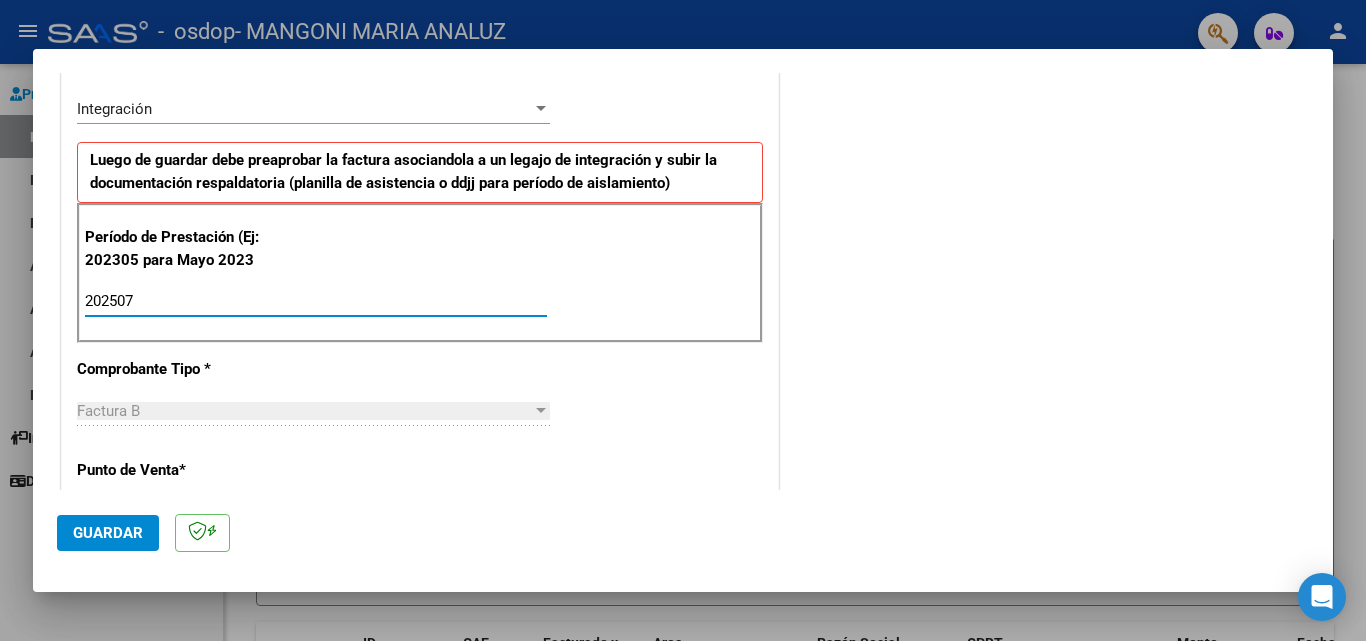 type on "202507" 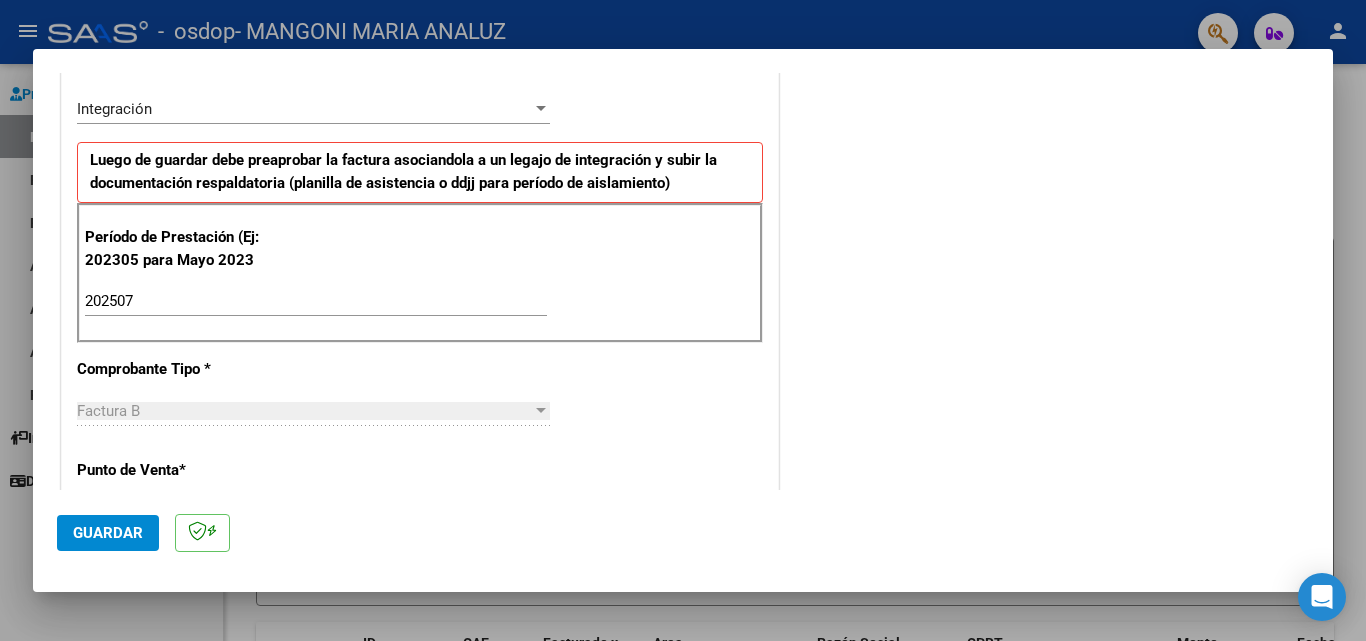 click on "Factura B" at bounding box center [304, 411] 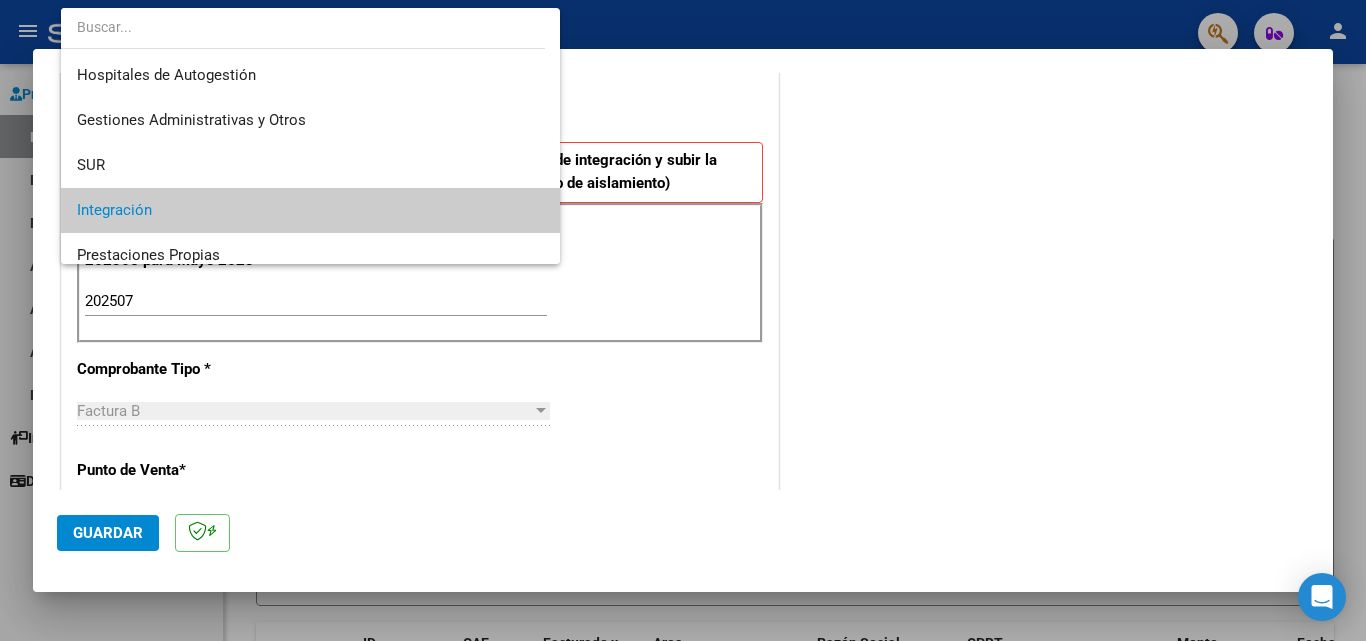 scroll, scrollTop: 102, scrollLeft: 0, axis: vertical 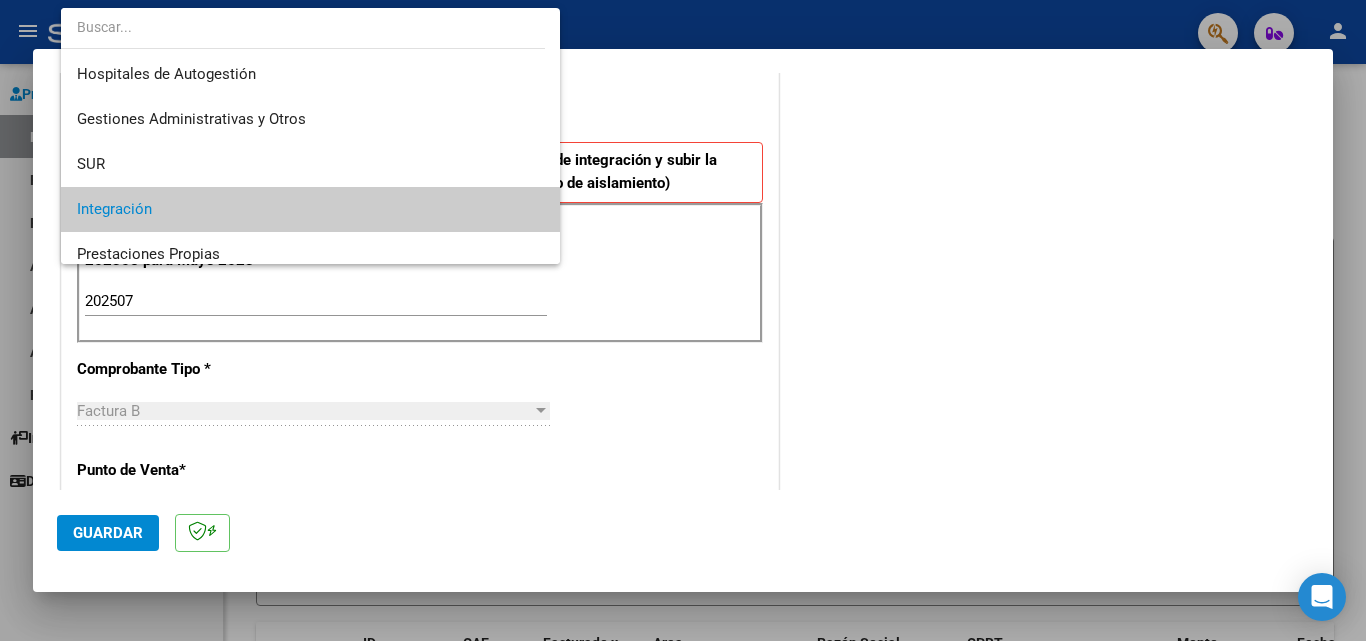 click on "Integración" at bounding box center (310, 209) 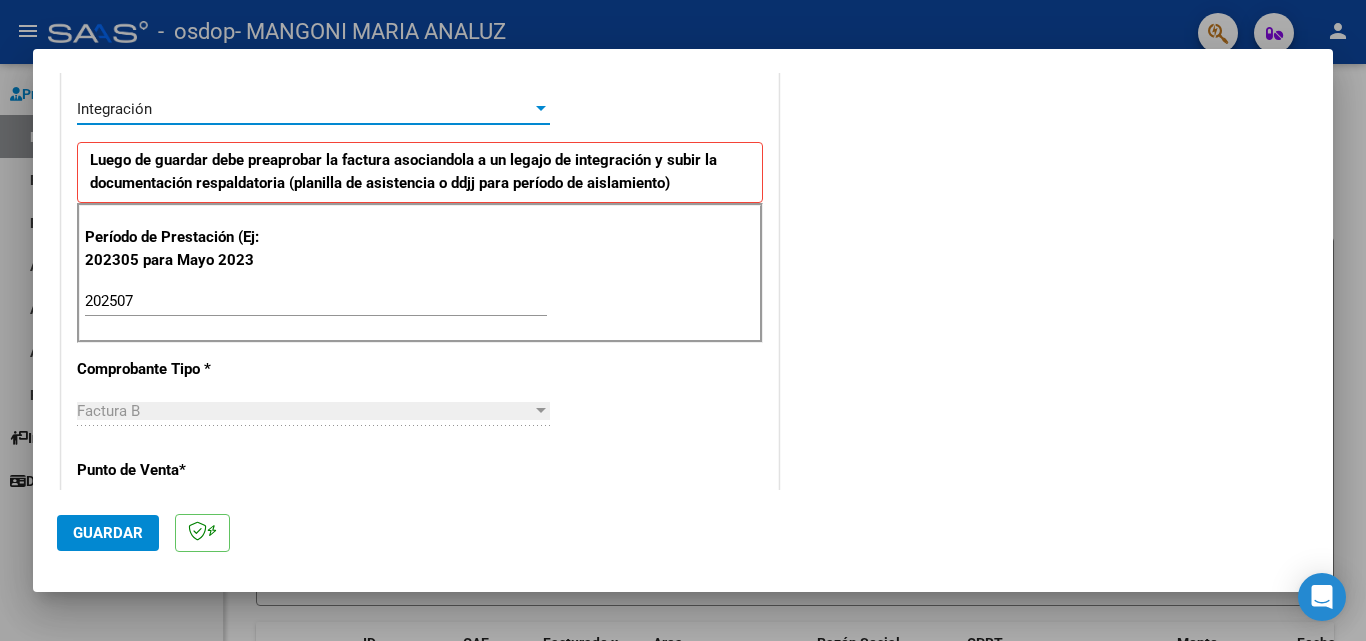 click on "Período de Prestación (Ej: 202305 para Mayo 2023    202507 Ingrese el Período de Prestación como indica el ejemplo" at bounding box center (420, 273) 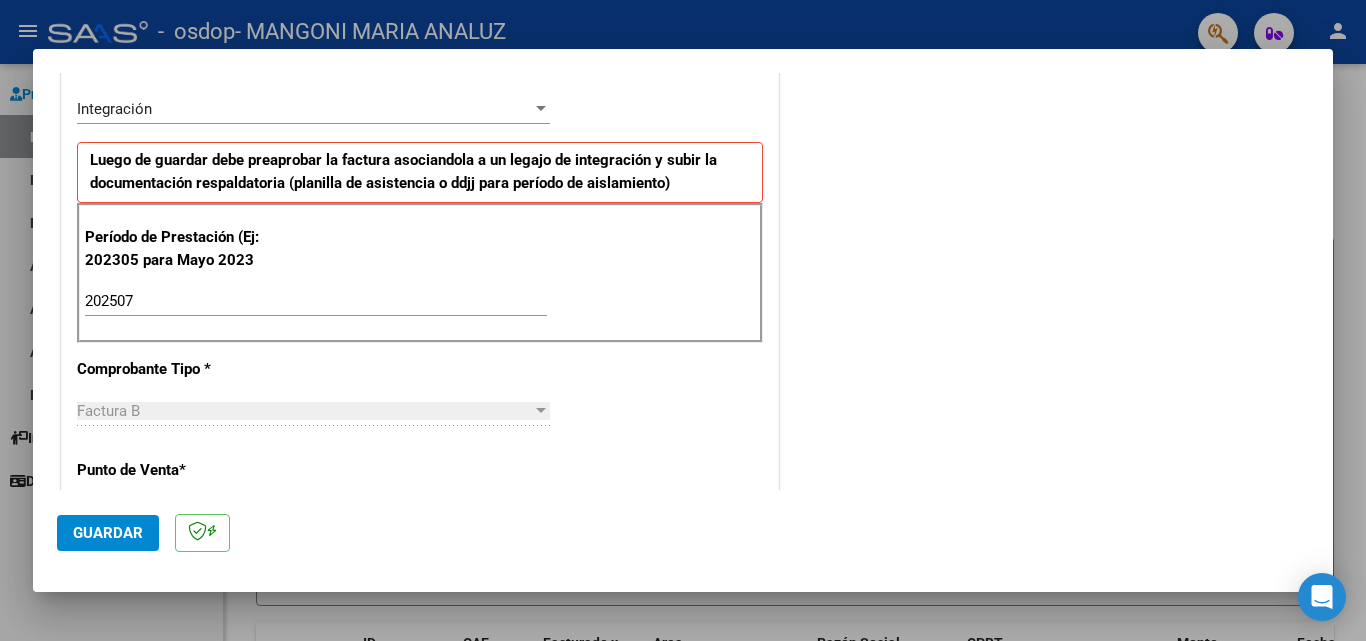click on "Factura B" at bounding box center (304, 411) 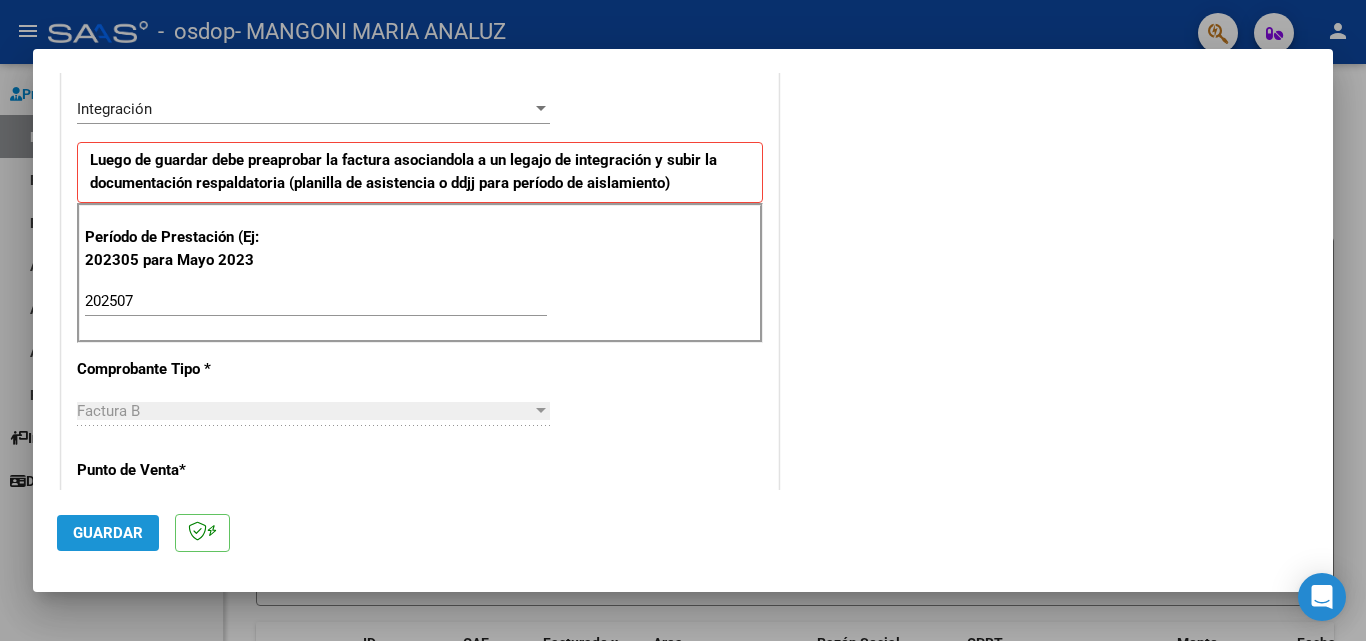 click on "Guardar" 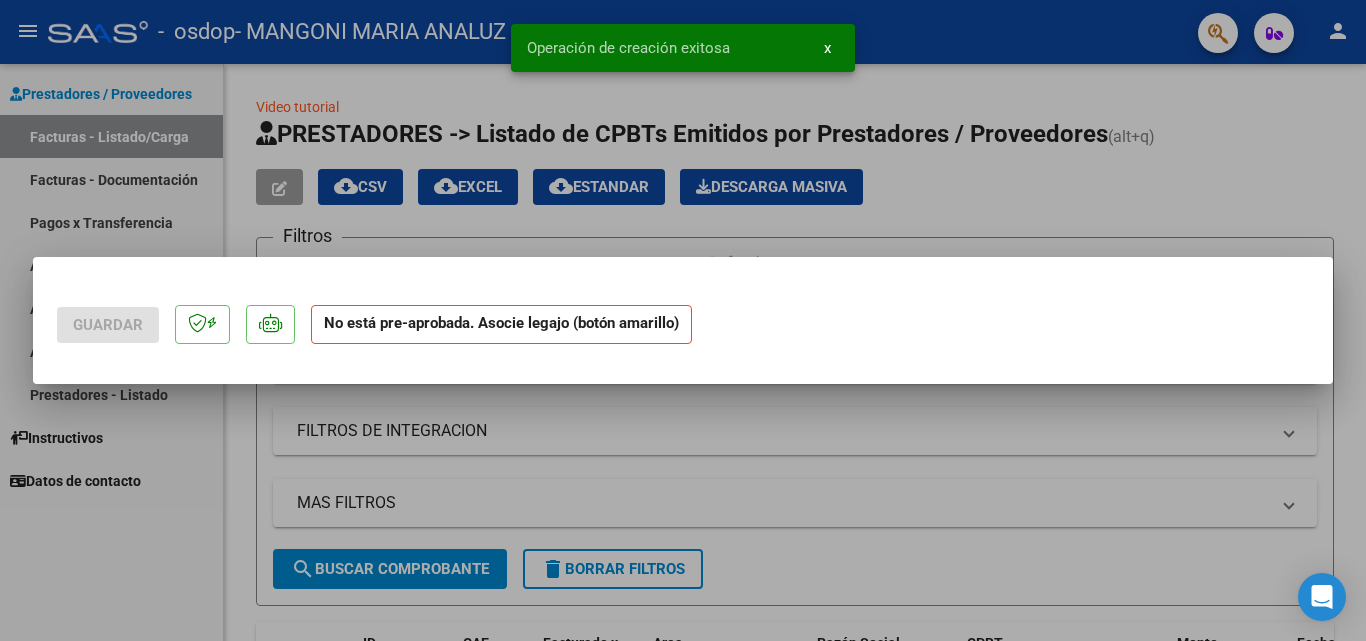 scroll, scrollTop: 0, scrollLeft: 0, axis: both 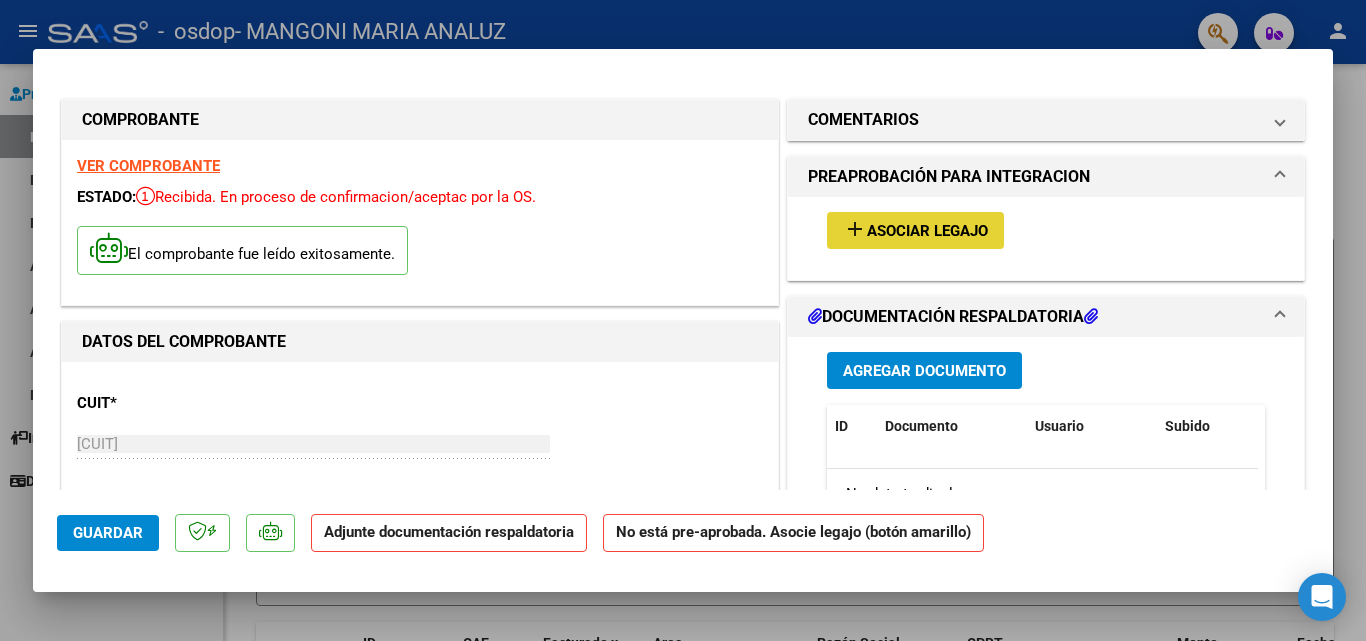 click on "Asociar Legajo" at bounding box center (927, 231) 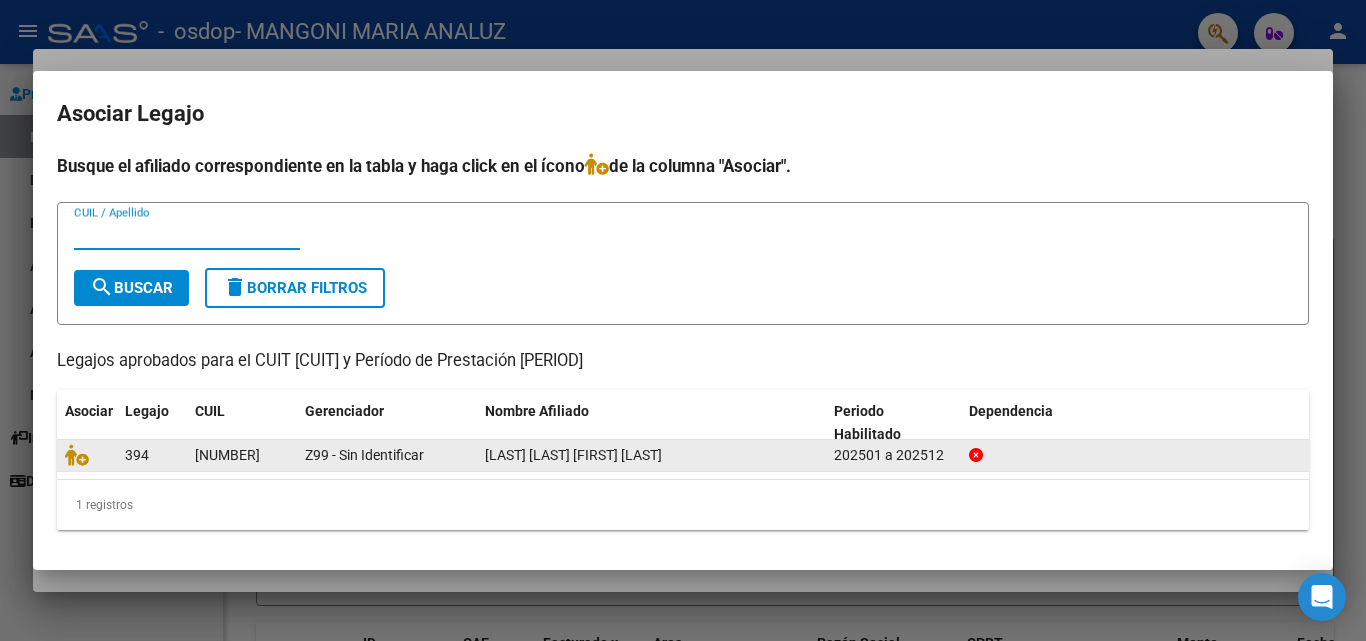 click on "202501 a 202512" 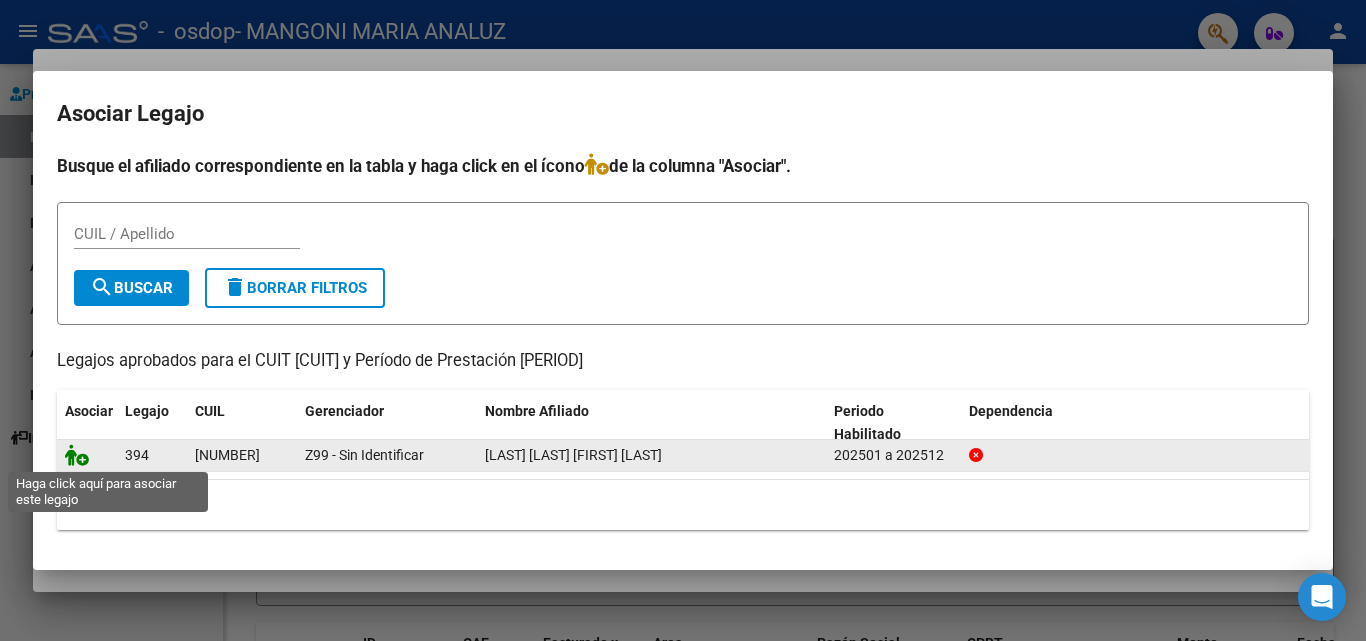 click 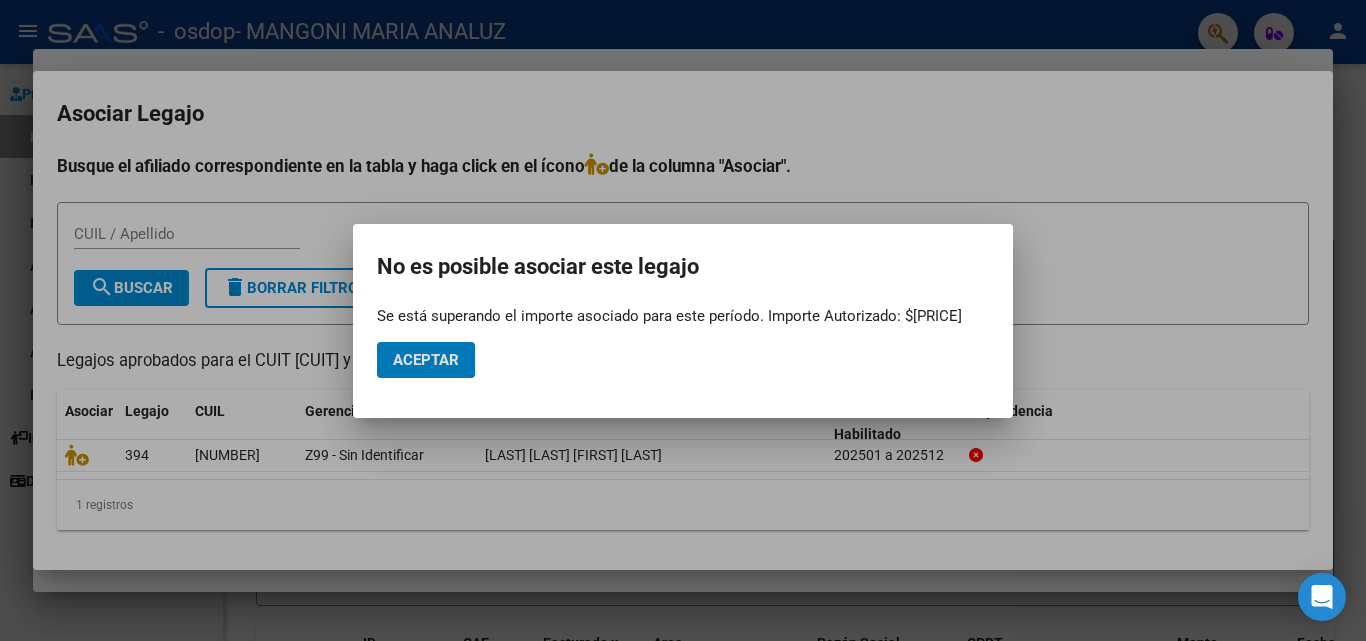 click on "Aceptar" 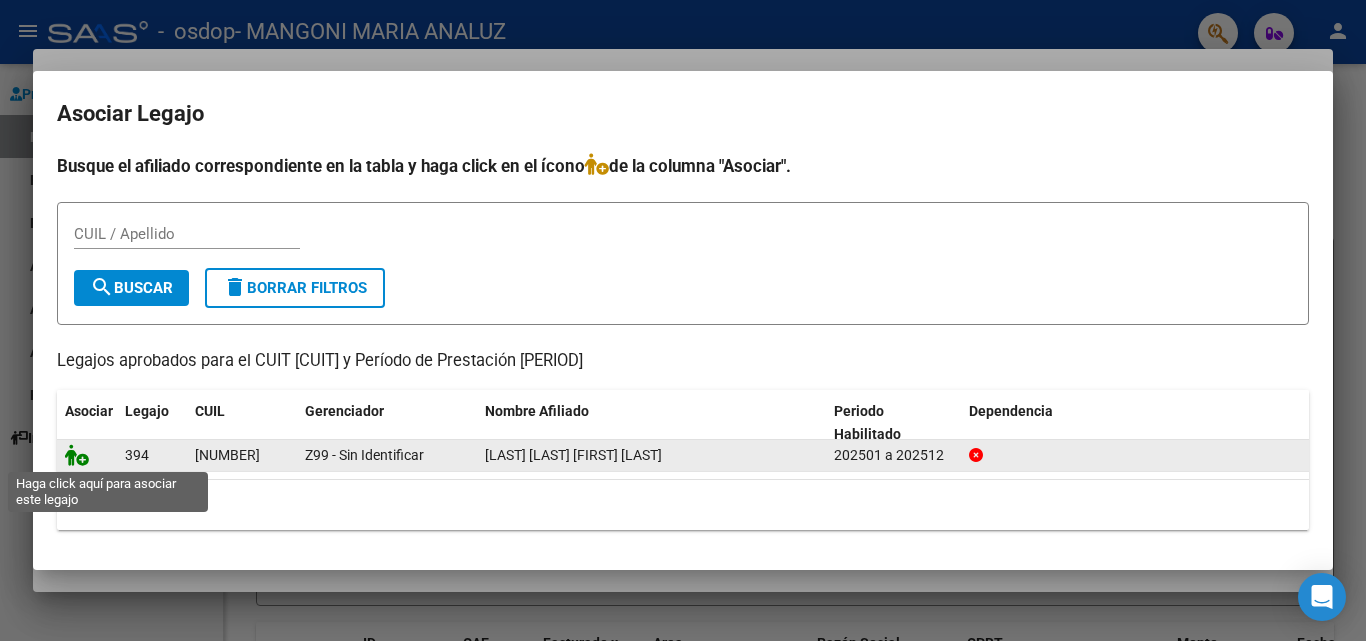 click 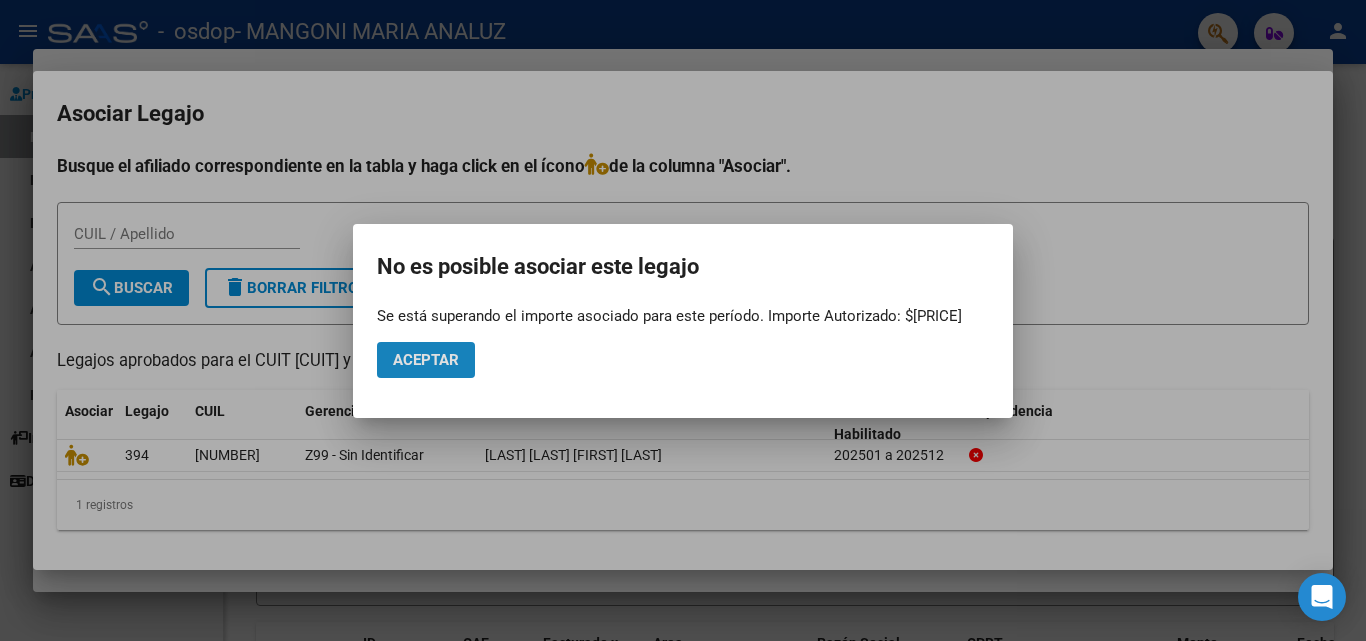 click on "Aceptar" 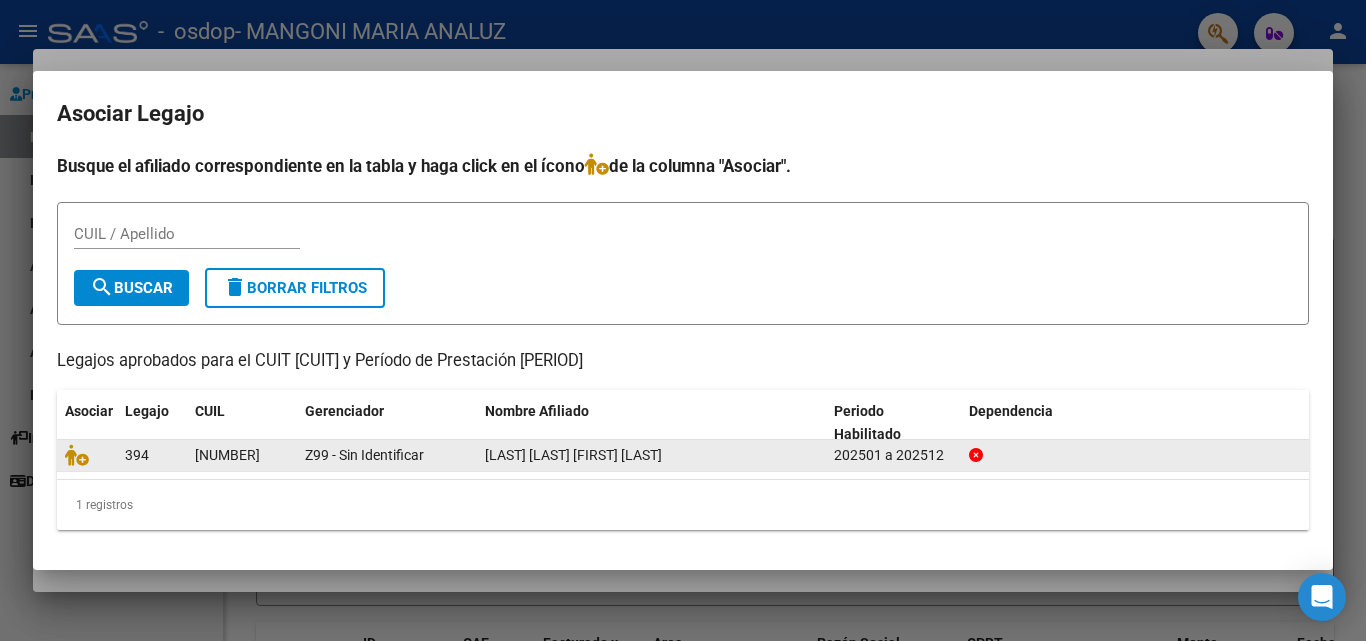 click 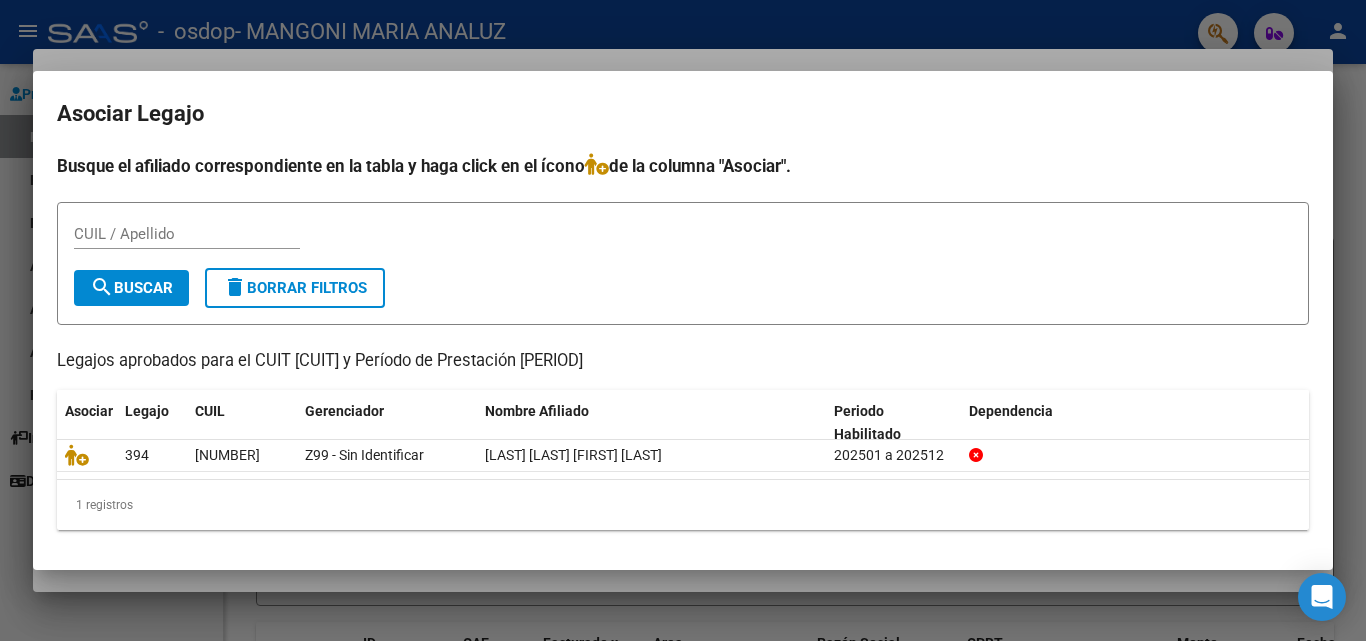 click at bounding box center (683, 320) 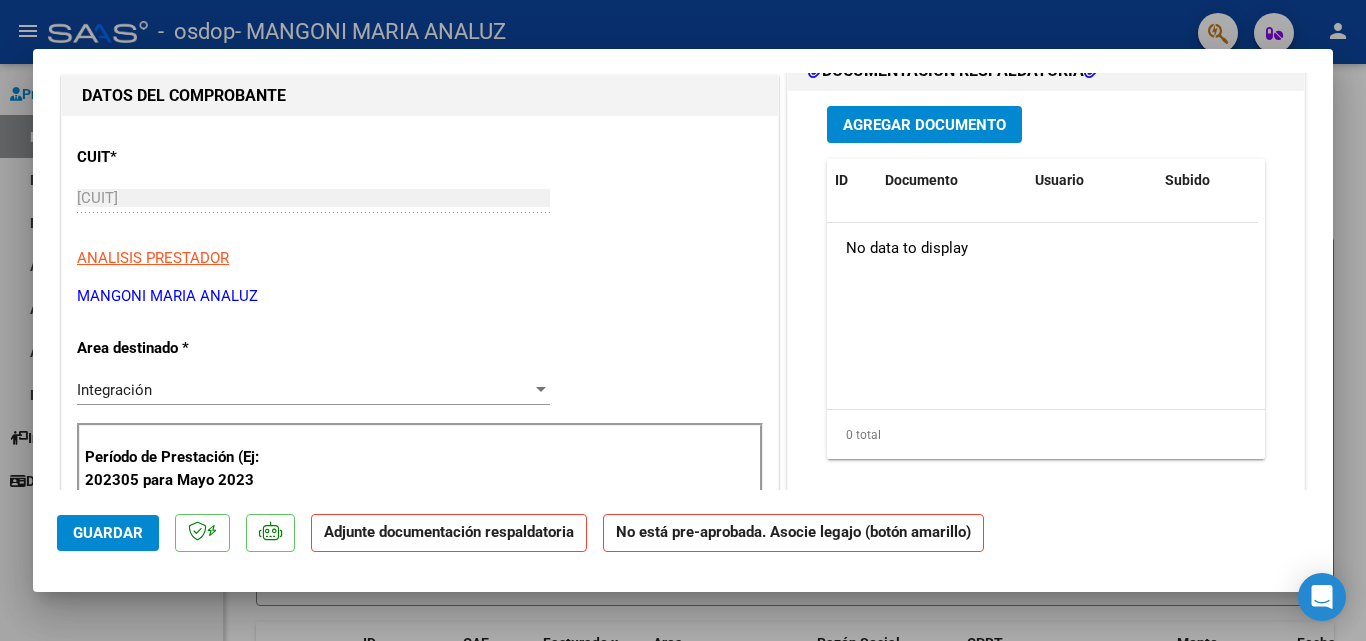 scroll, scrollTop: 0, scrollLeft: 0, axis: both 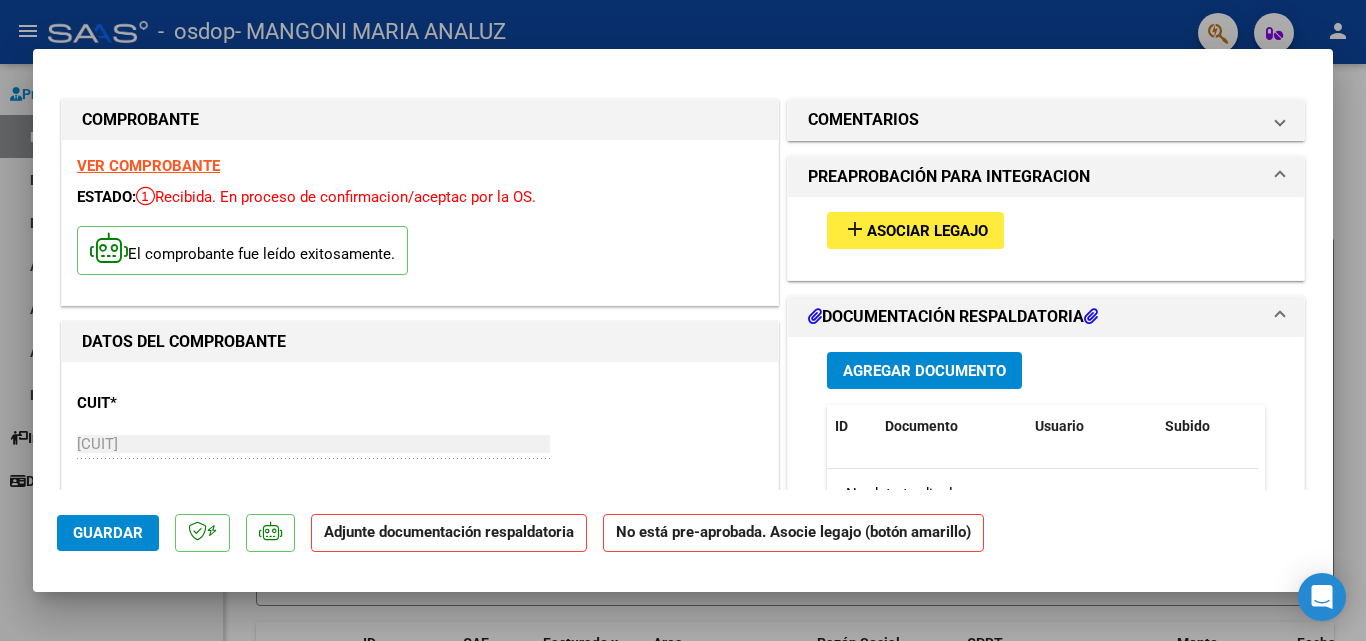 click on "VER COMPROBANTE" at bounding box center (148, 166) 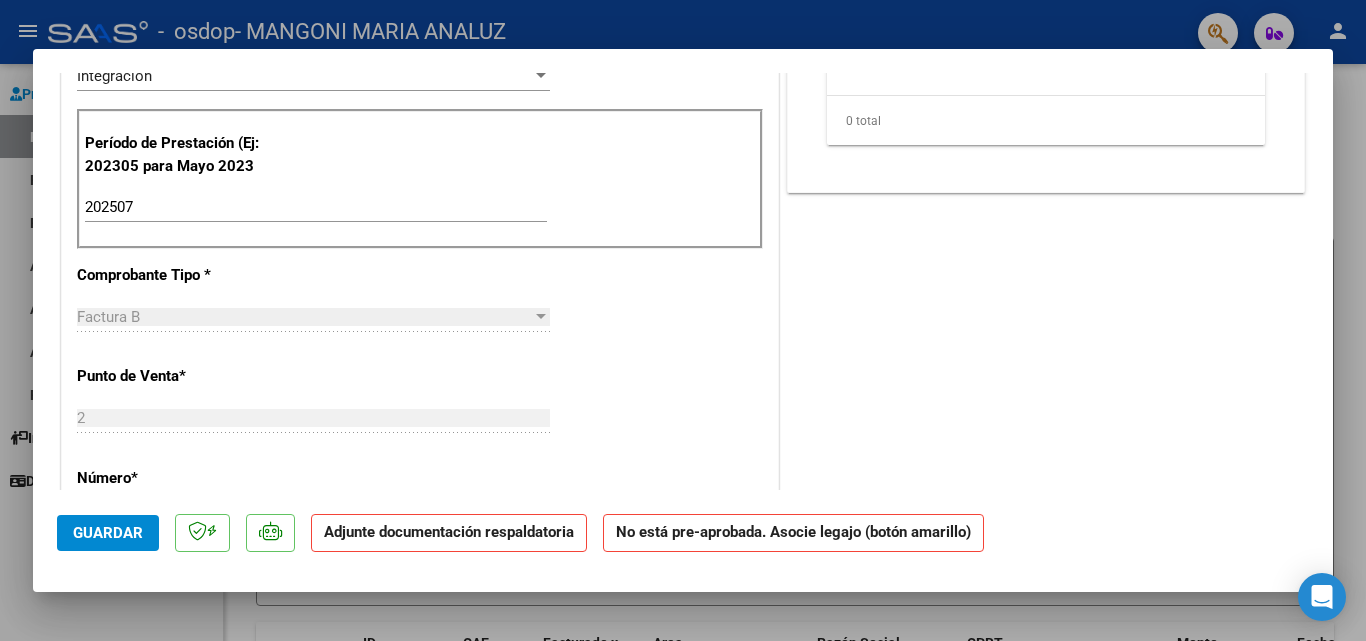 scroll, scrollTop: 728, scrollLeft: 0, axis: vertical 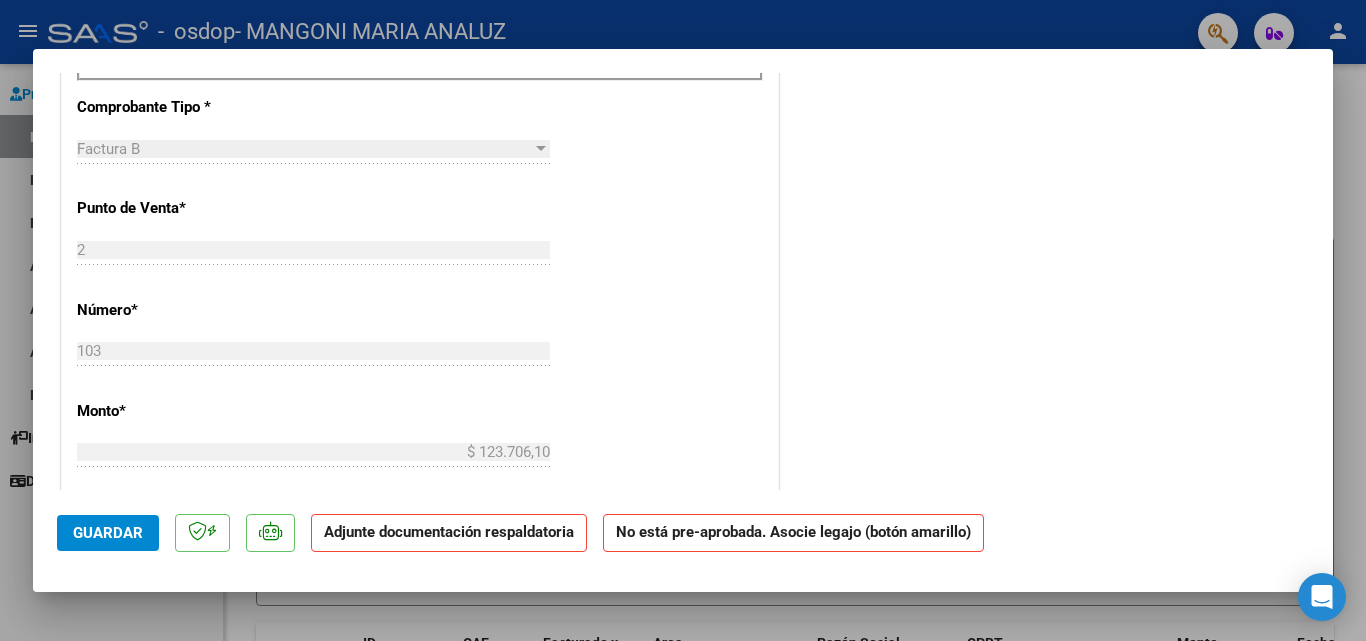 click at bounding box center [541, 149] 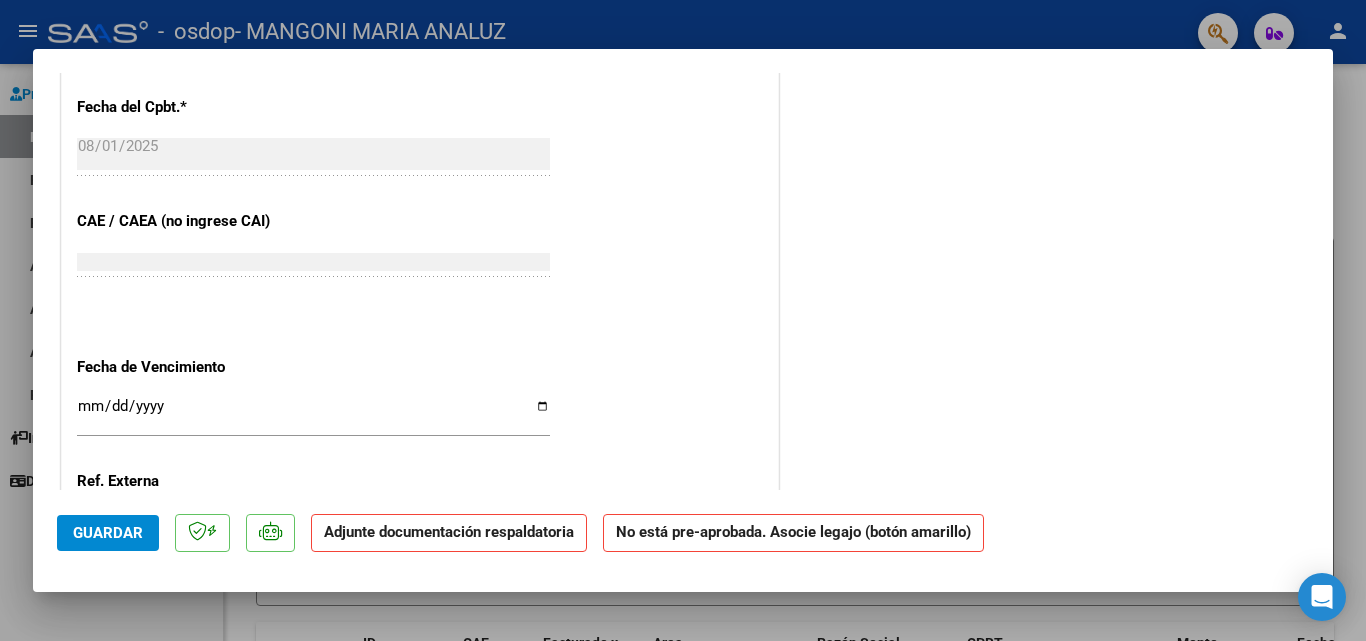 scroll, scrollTop: 1238, scrollLeft: 0, axis: vertical 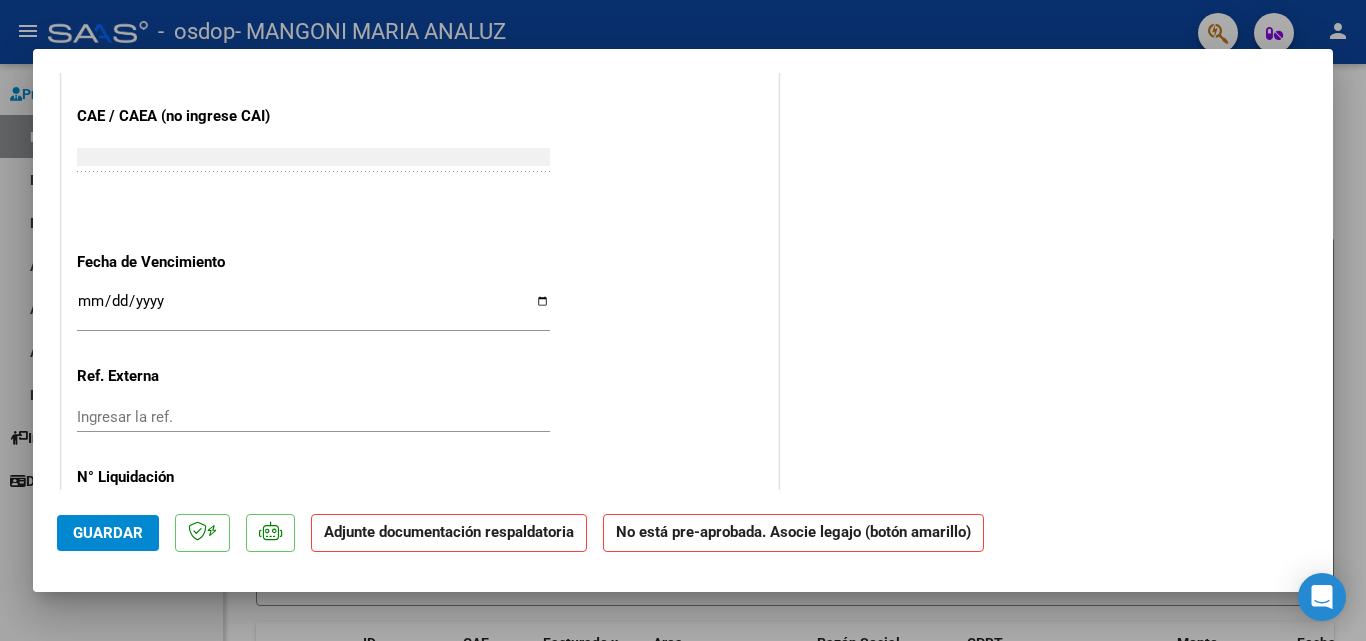 click on "Ingresar la fecha" at bounding box center [313, 309] 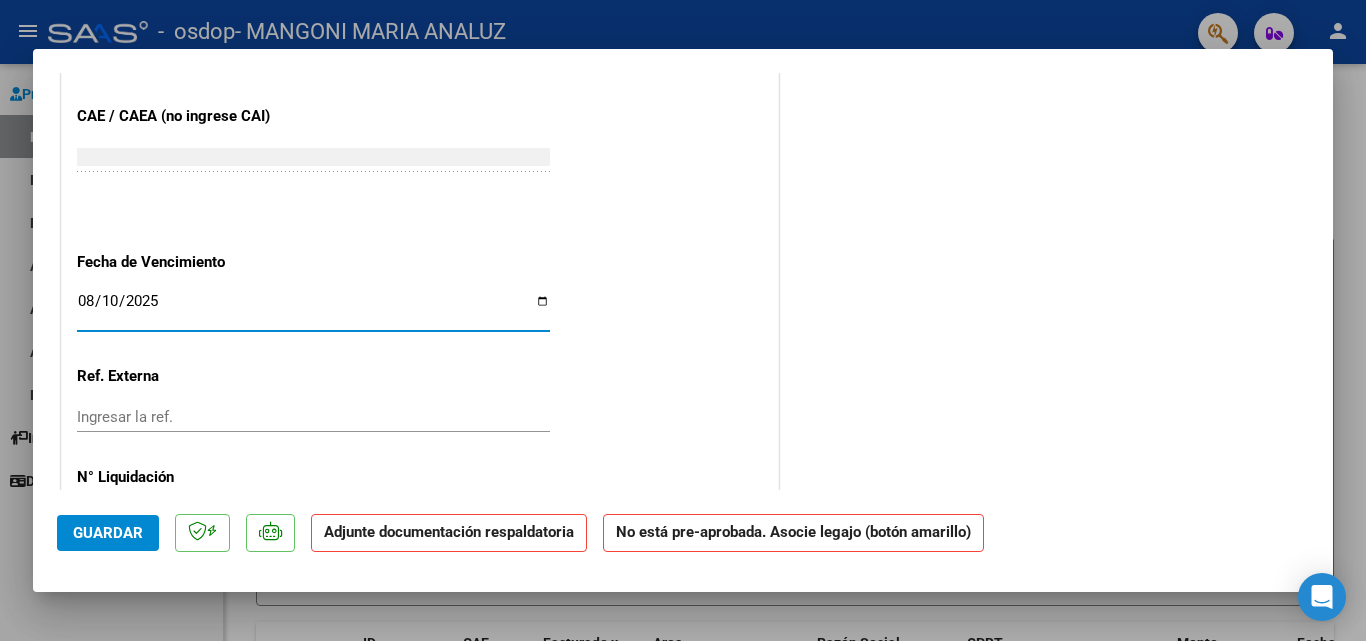 click on "2025-08-10" at bounding box center [313, 309] 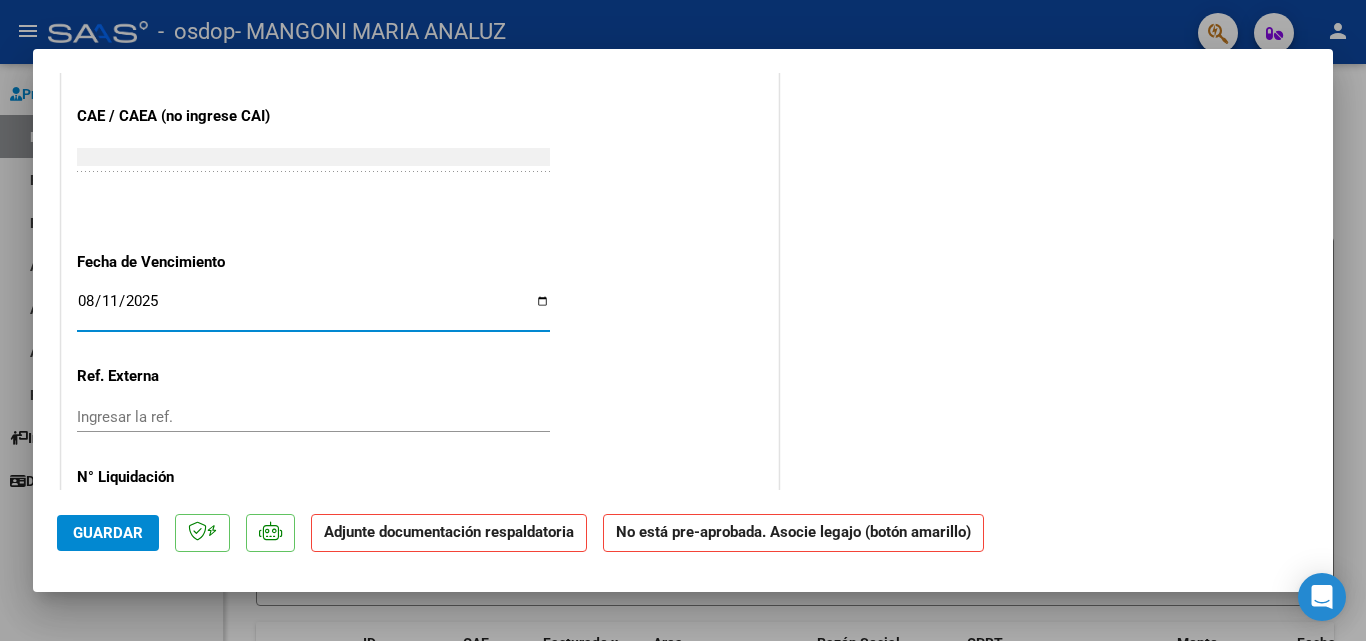 click on "ANALISIS PRESTADOR  MANGONI MARIA ANALUZ  ARCA Padrón" at bounding box center (420, -154) 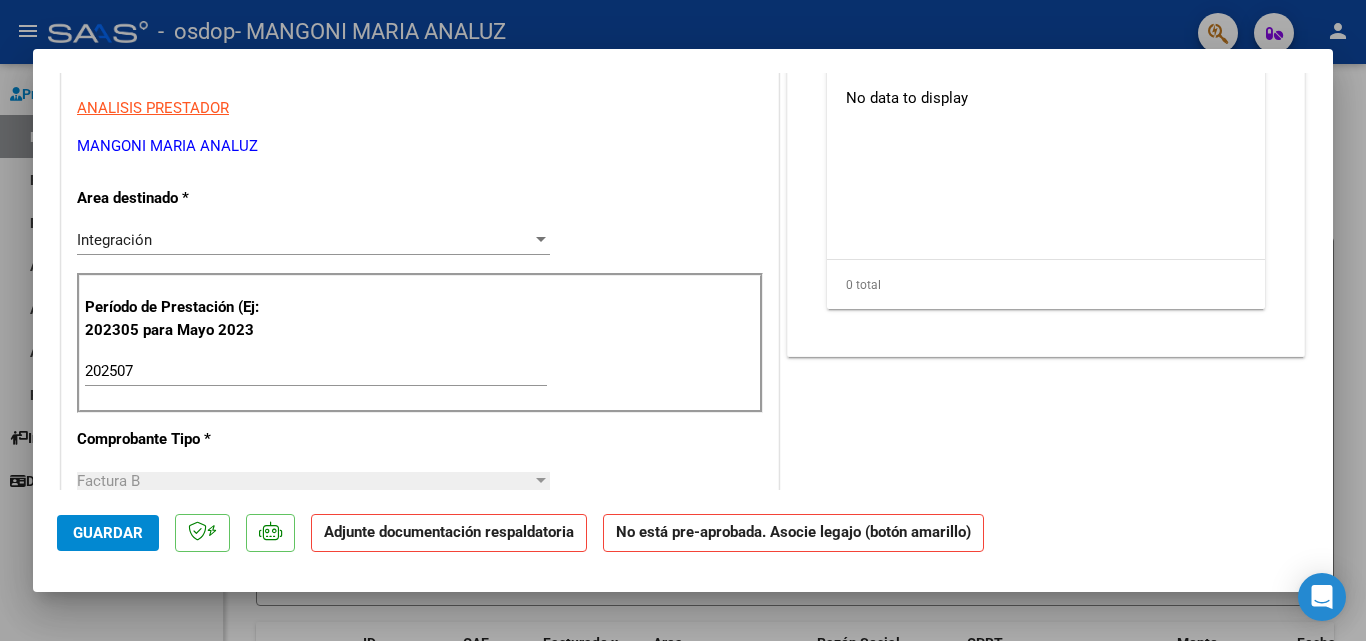 scroll, scrollTop: 1320, scrollLeft: 0, axis: vertical 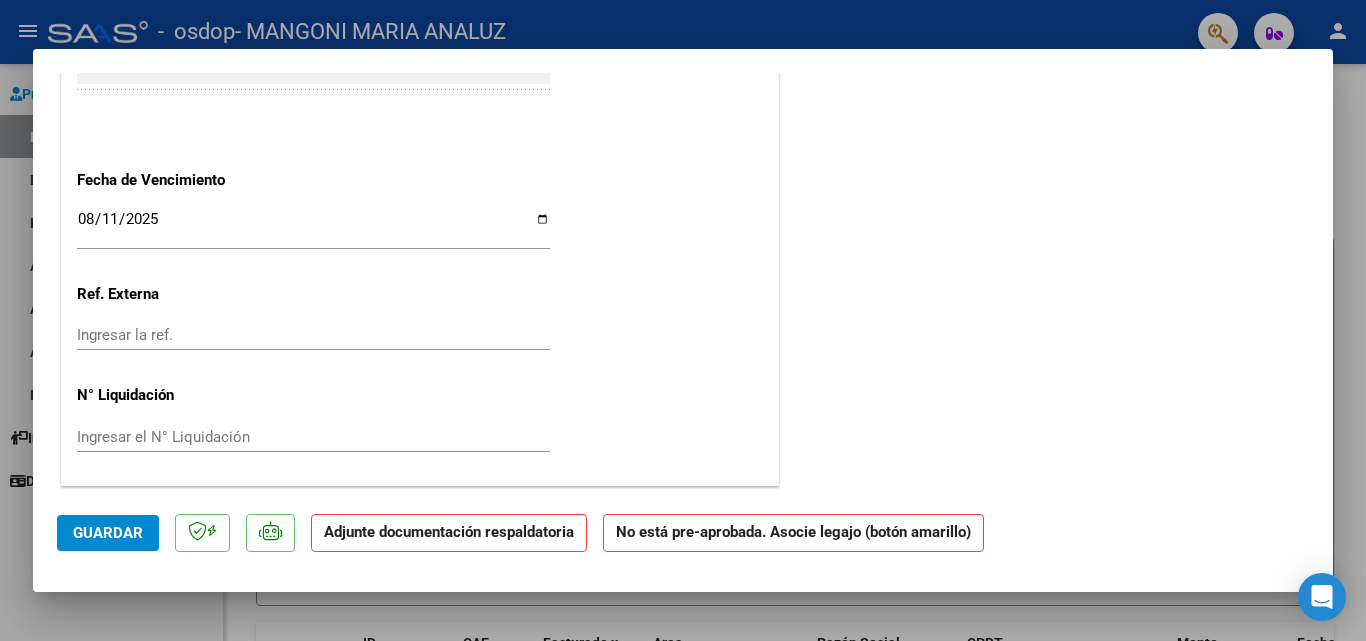 click on "Adjunte documentación respaldatoria" 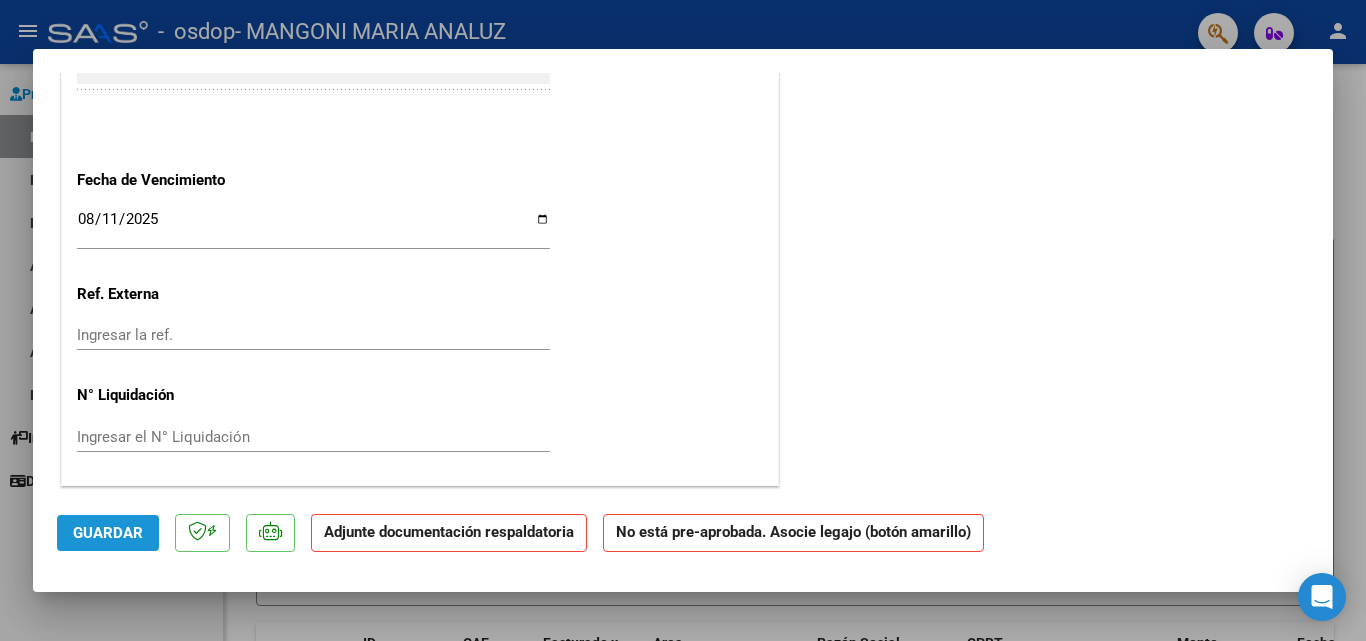 click on "Guardar" 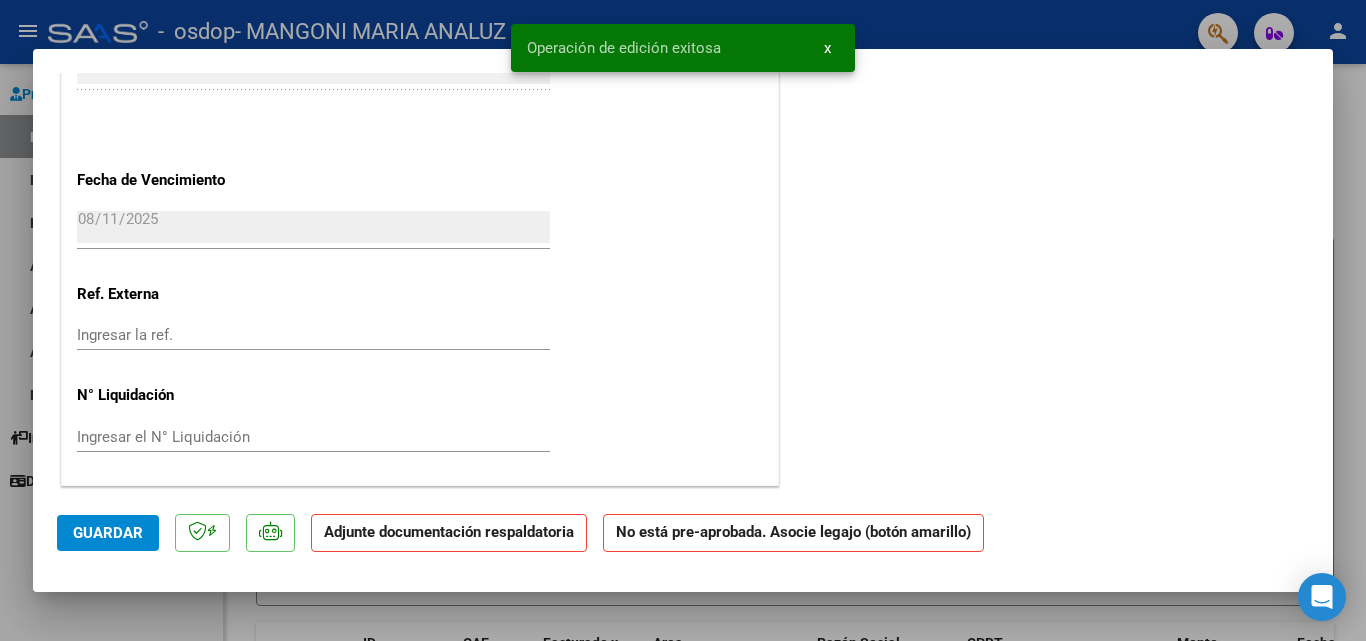 click on "No está pre-aprobada. Asocie legajo (botón amarillo)" 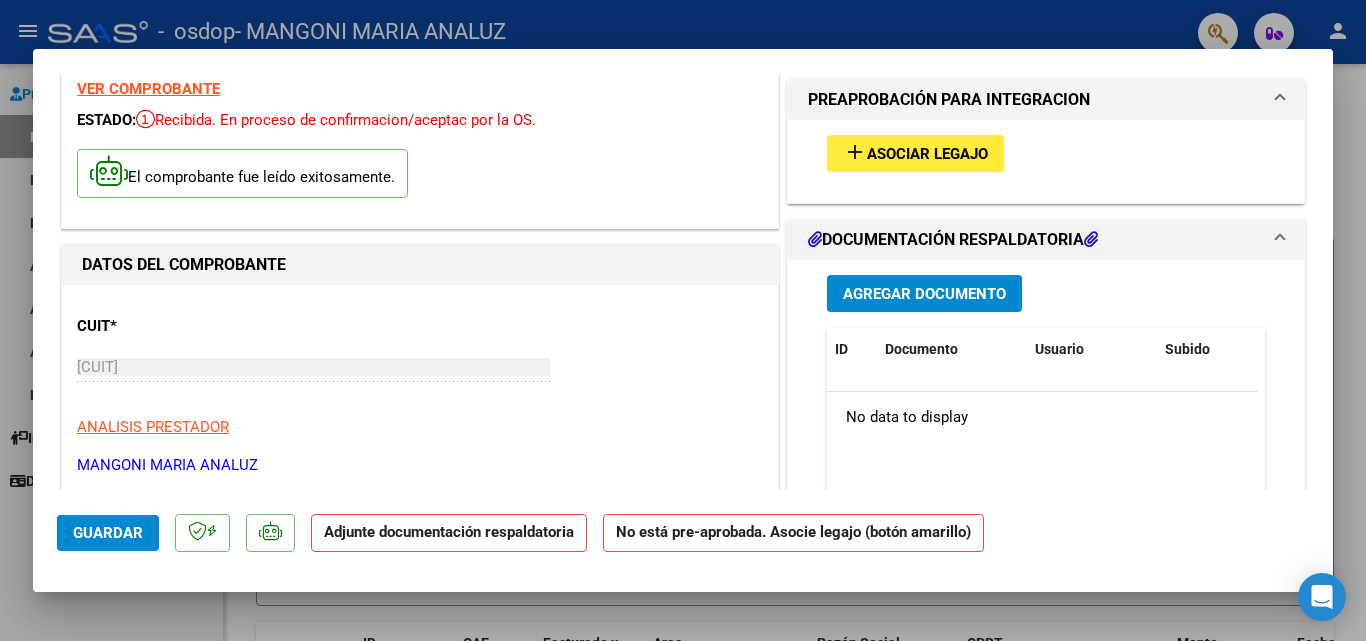 scroll, scrollTop: 73, scrollLeft: 0, axis: vertical 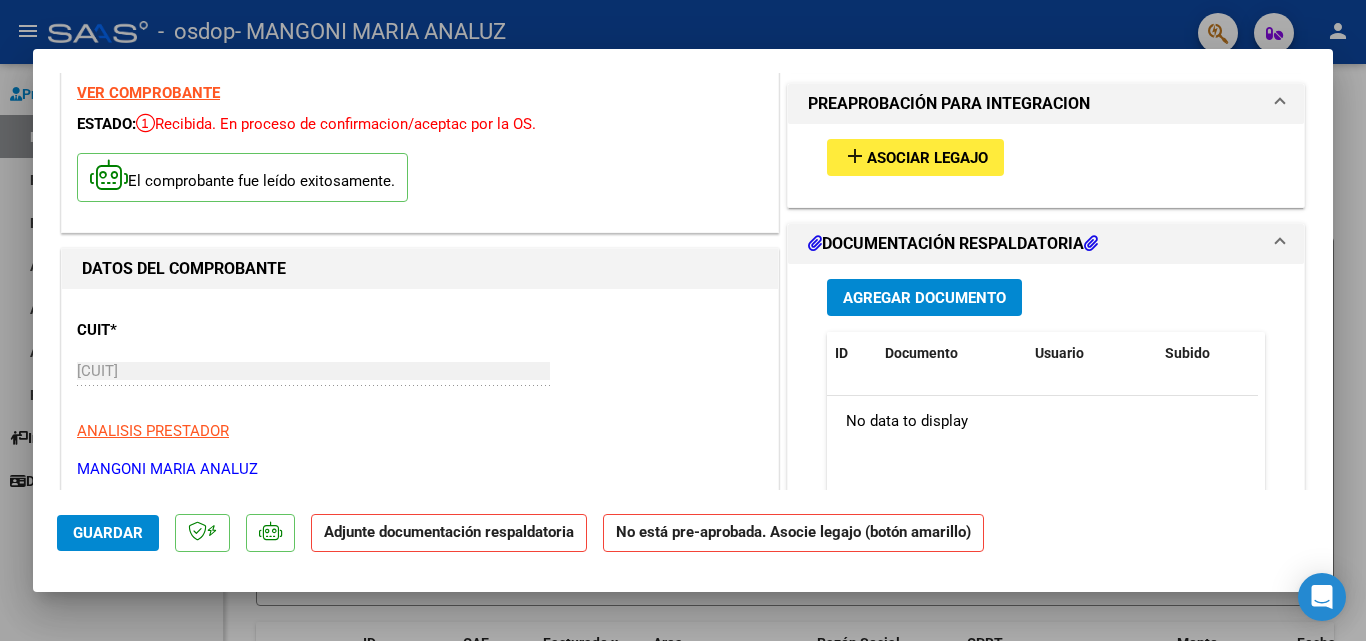 click on "add Asociar Legajo" at bounding box center [915, 157] 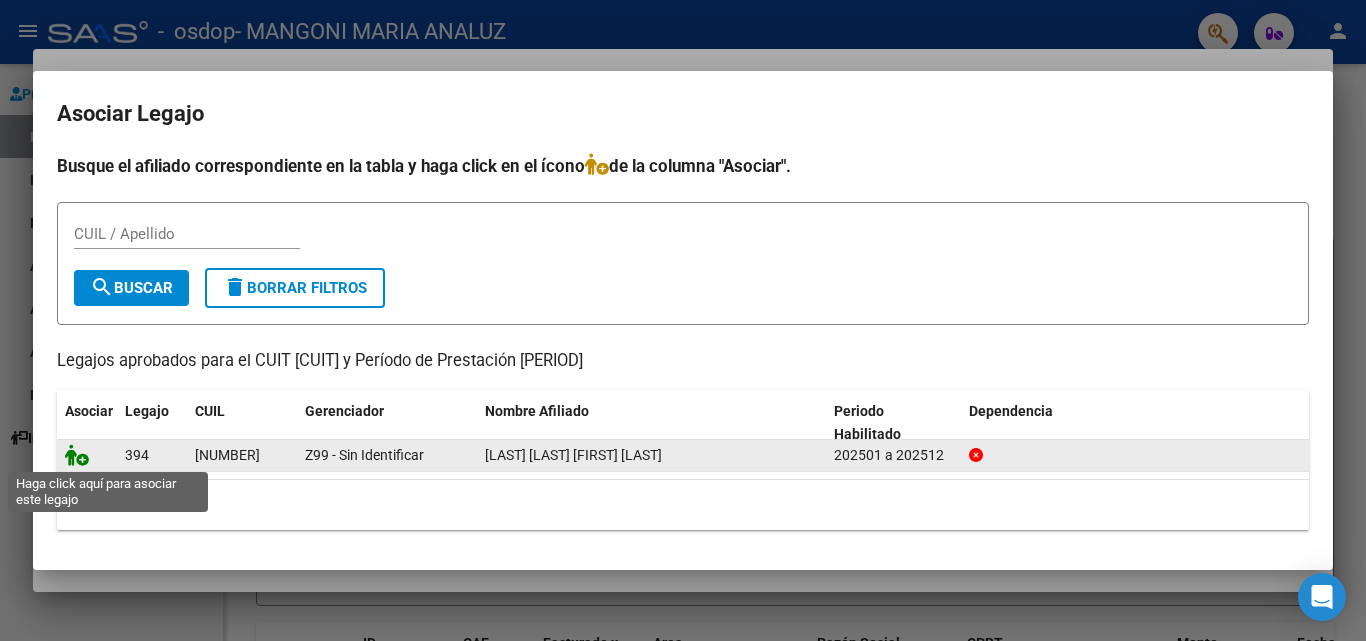 click 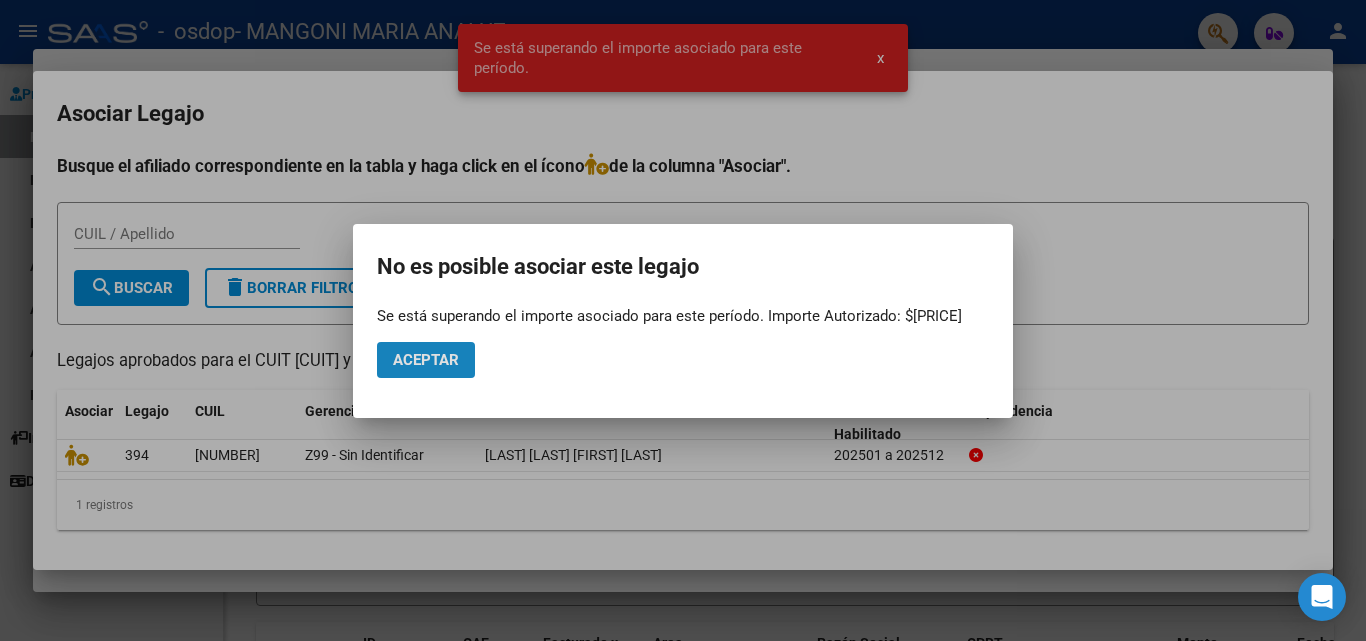 click on "Aceptar" 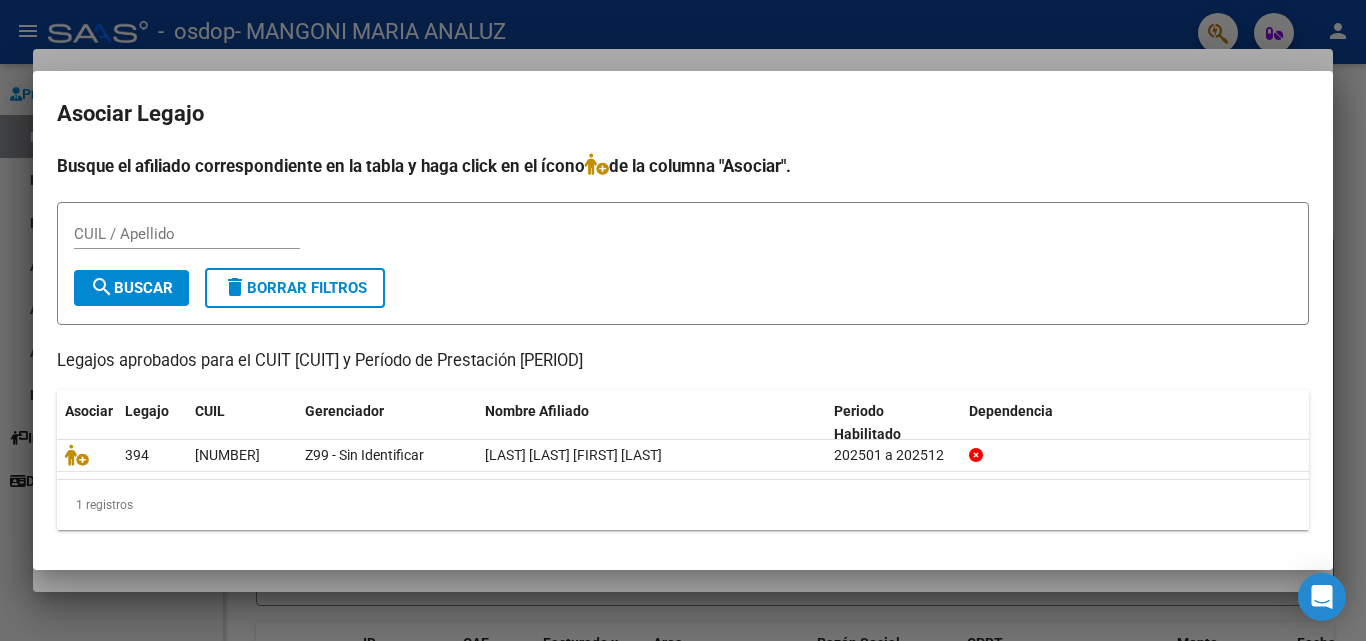 click on "CUIL / Apellido" at bounding box center [683, 243] 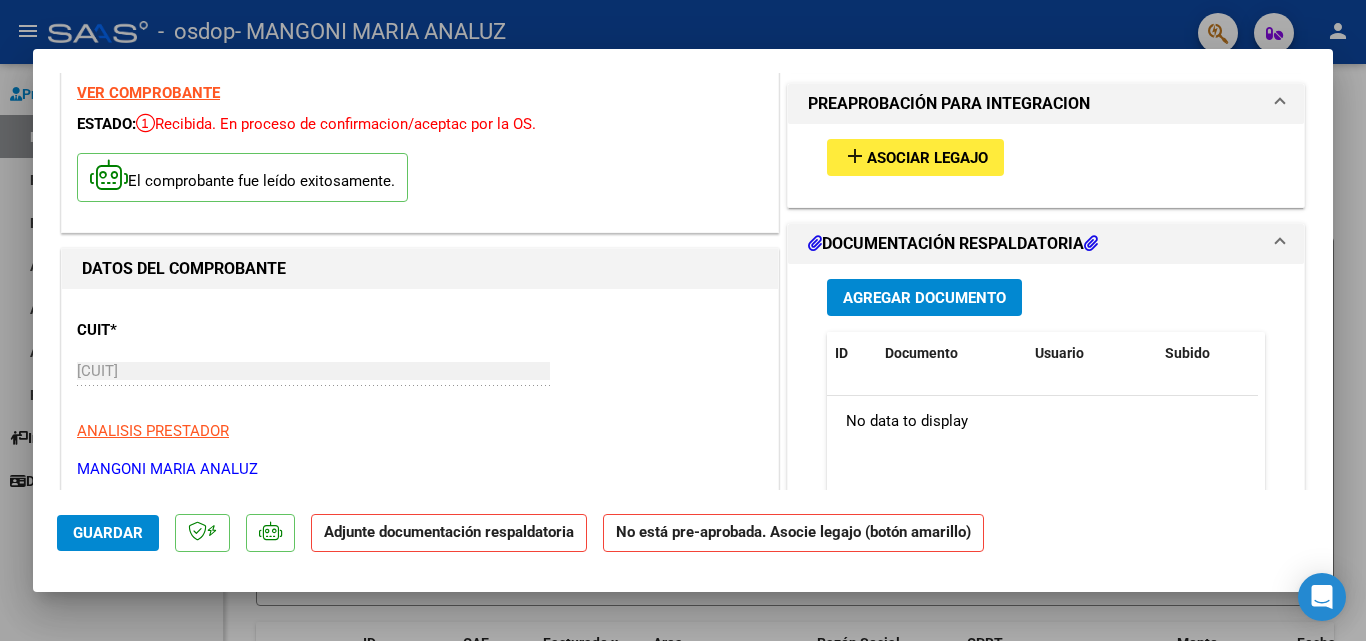scroll, scrollTop: 0, scrollLeft: 0, axis: both 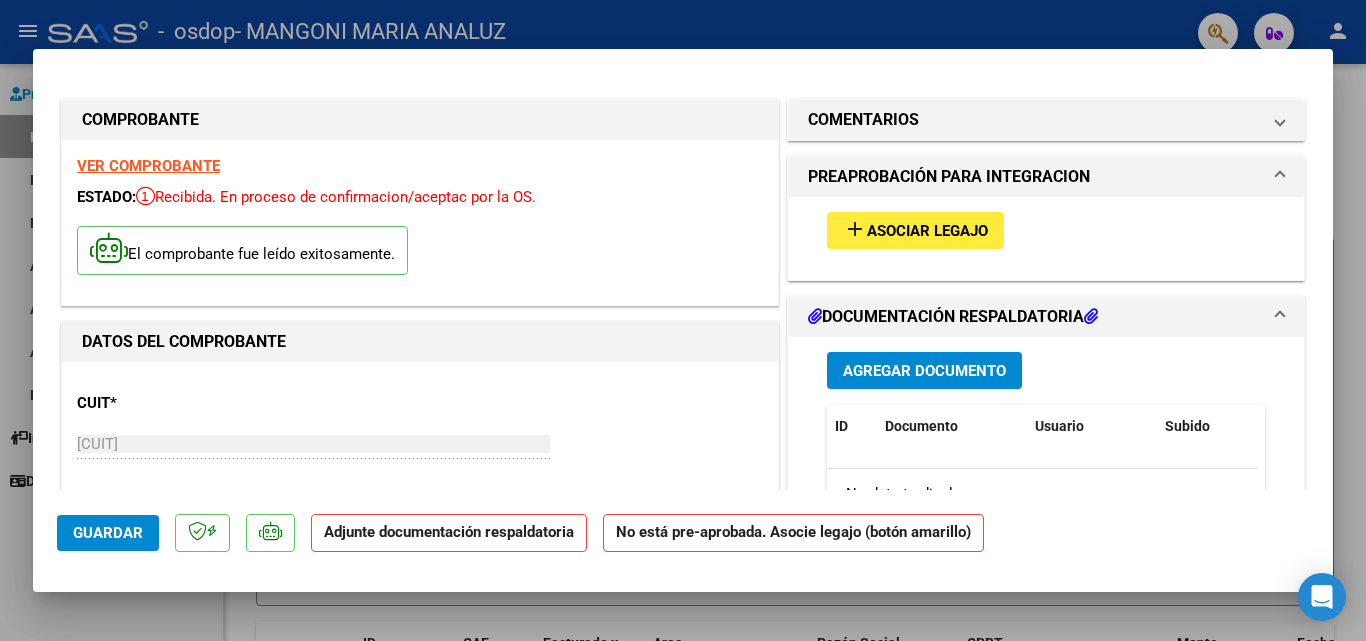 click on "Guardar" 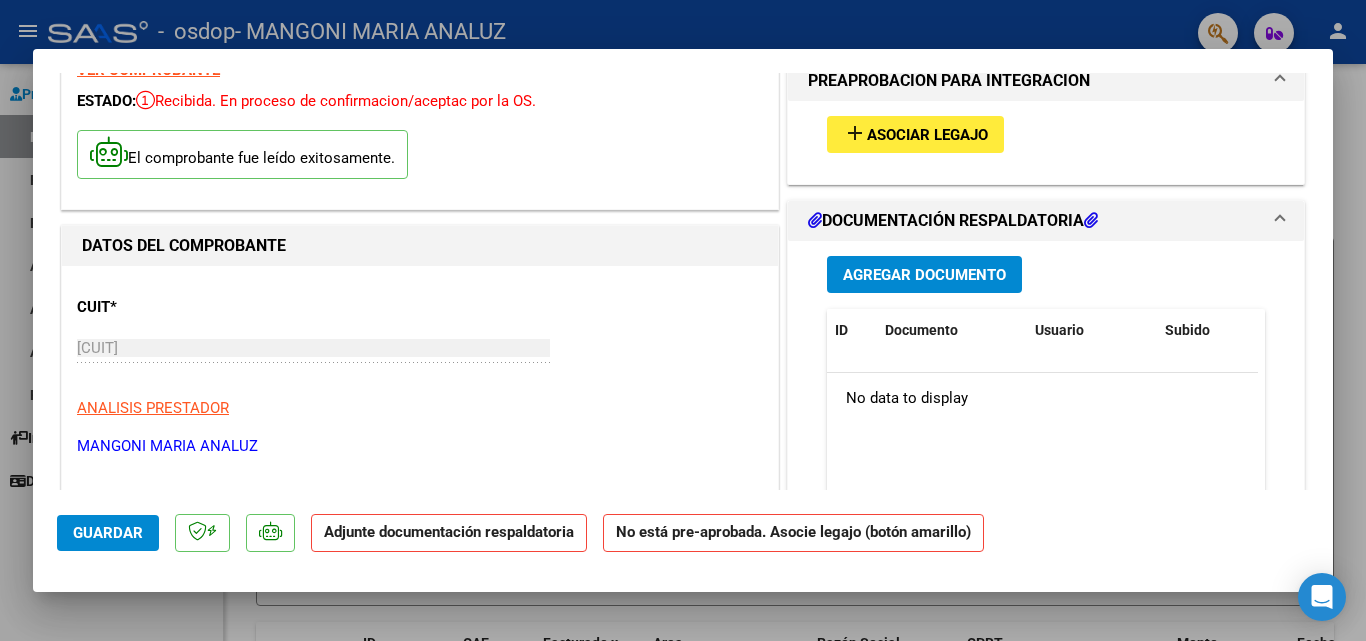 scroll, scrollTop: 0, scrollLeft: 0, axis: both 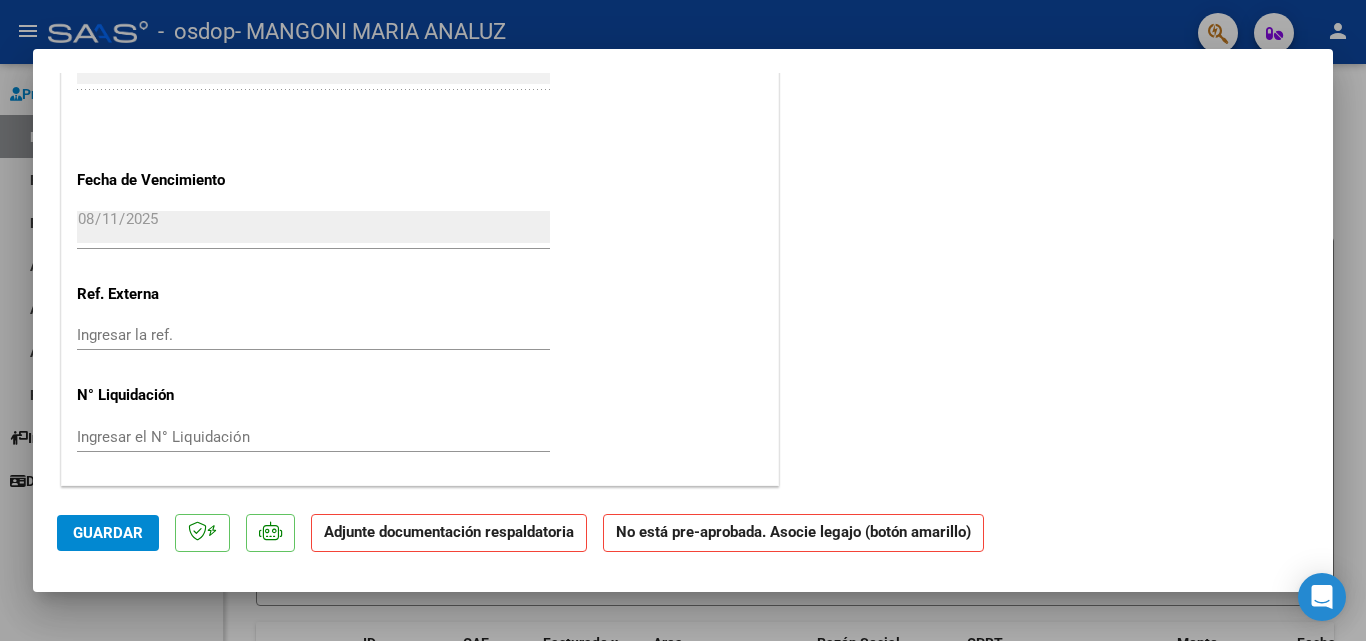 click at bounding box center [683, 320] 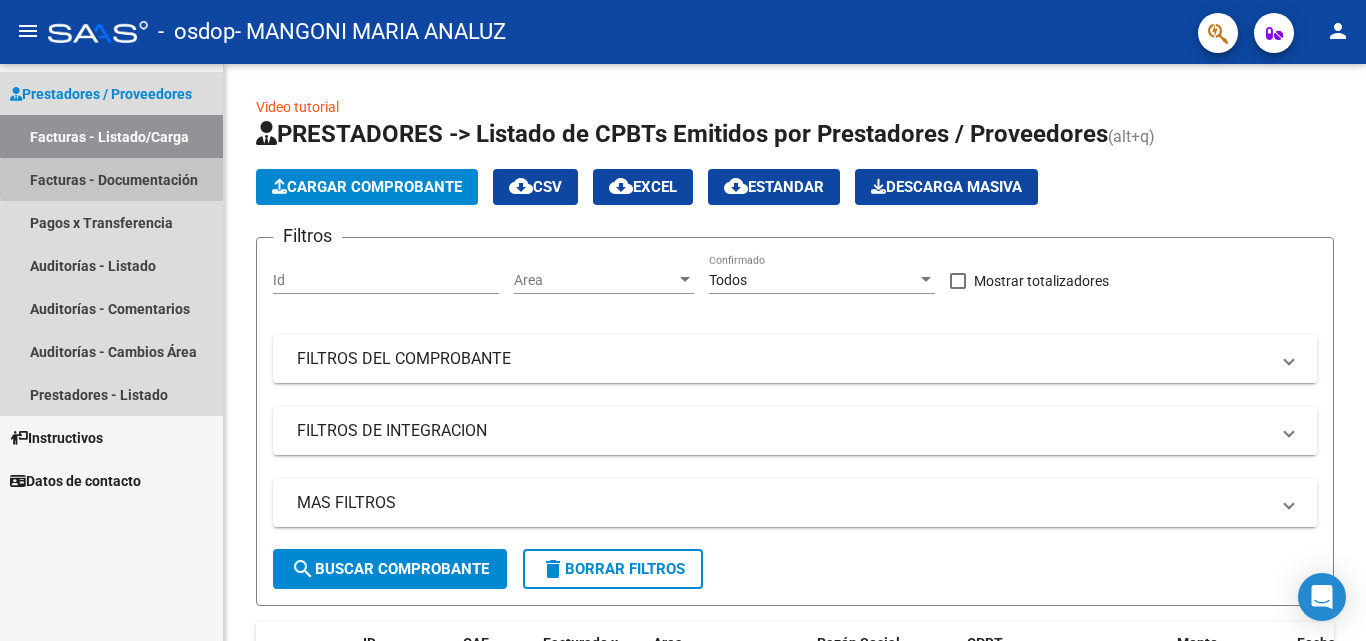 click on "Facturas - Documentación" at bounding box center (111, 179) 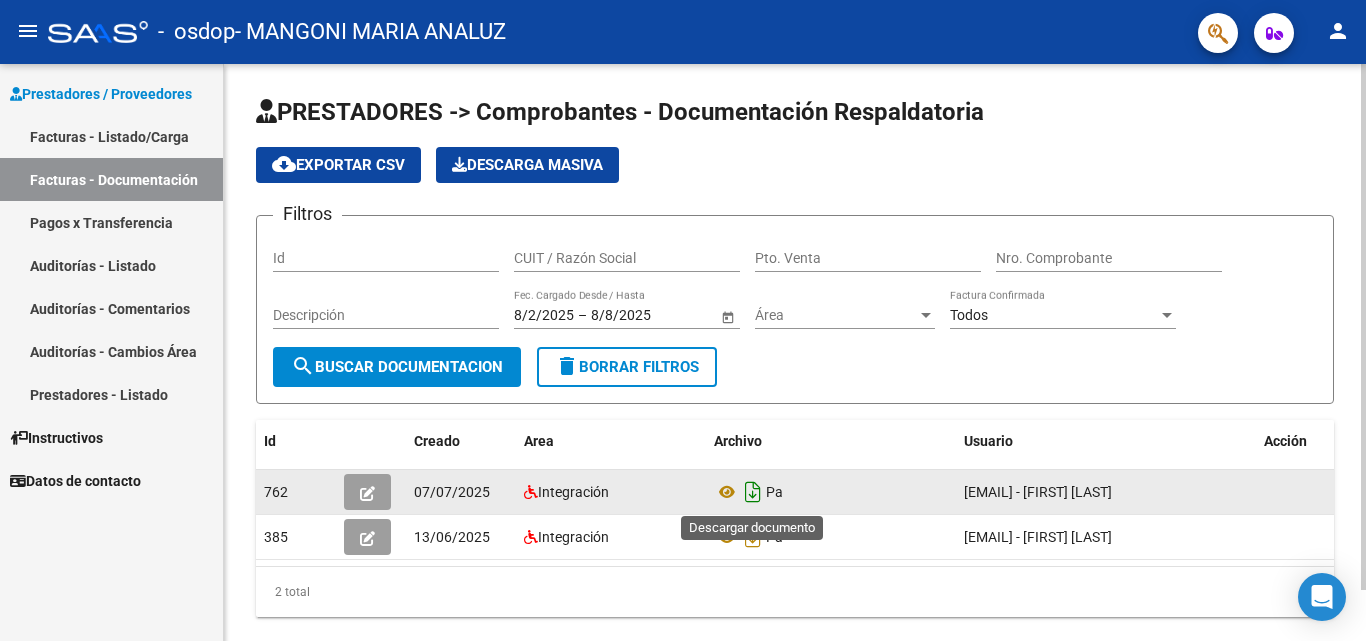 click 